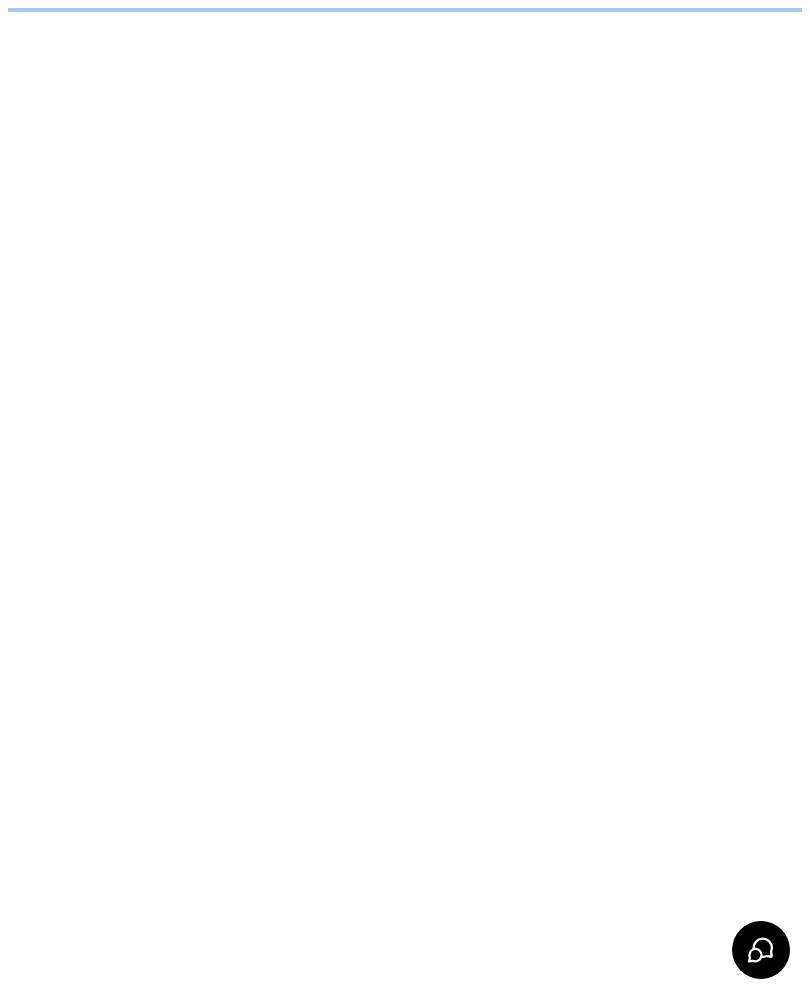 scroll, scrollTop: 0, scrollLeft: 0, axis: both 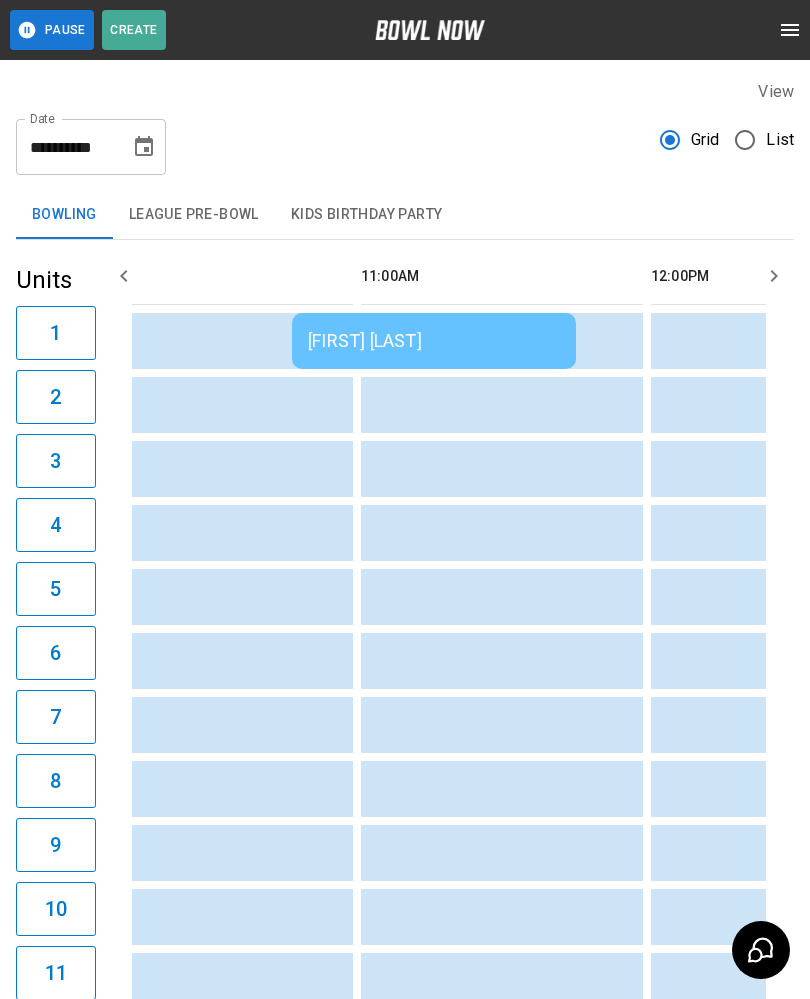 click on "[FIRST] [LAST]" at bounding box center [434, 341] 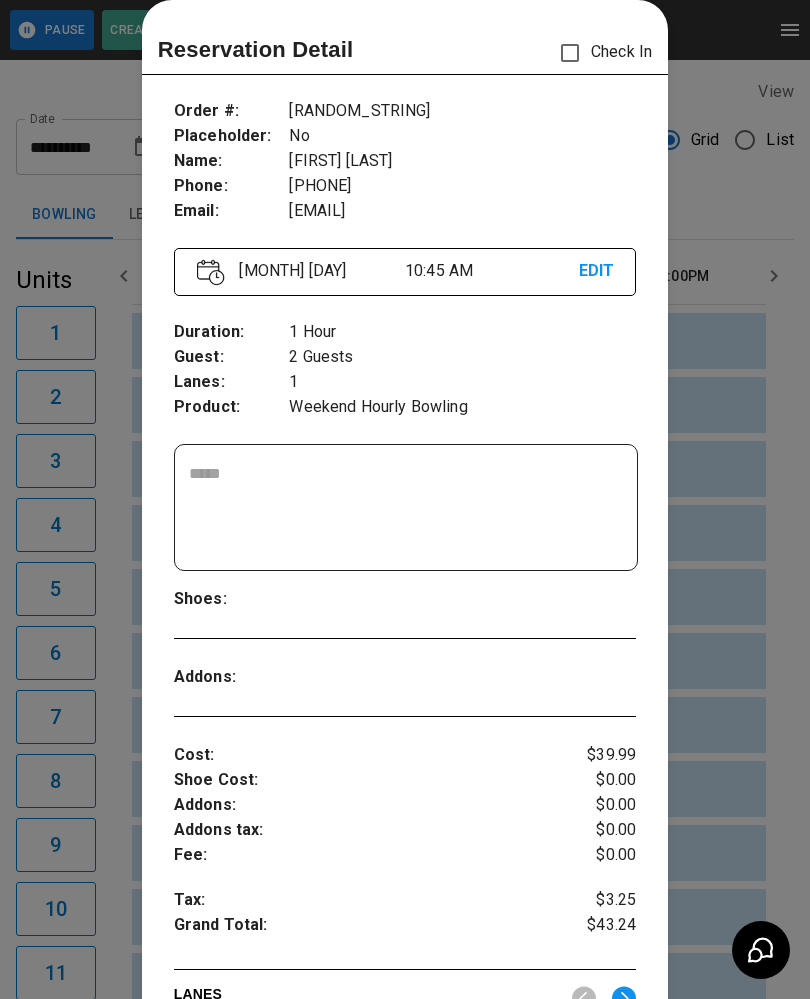 click at bounding box center [405, 499] 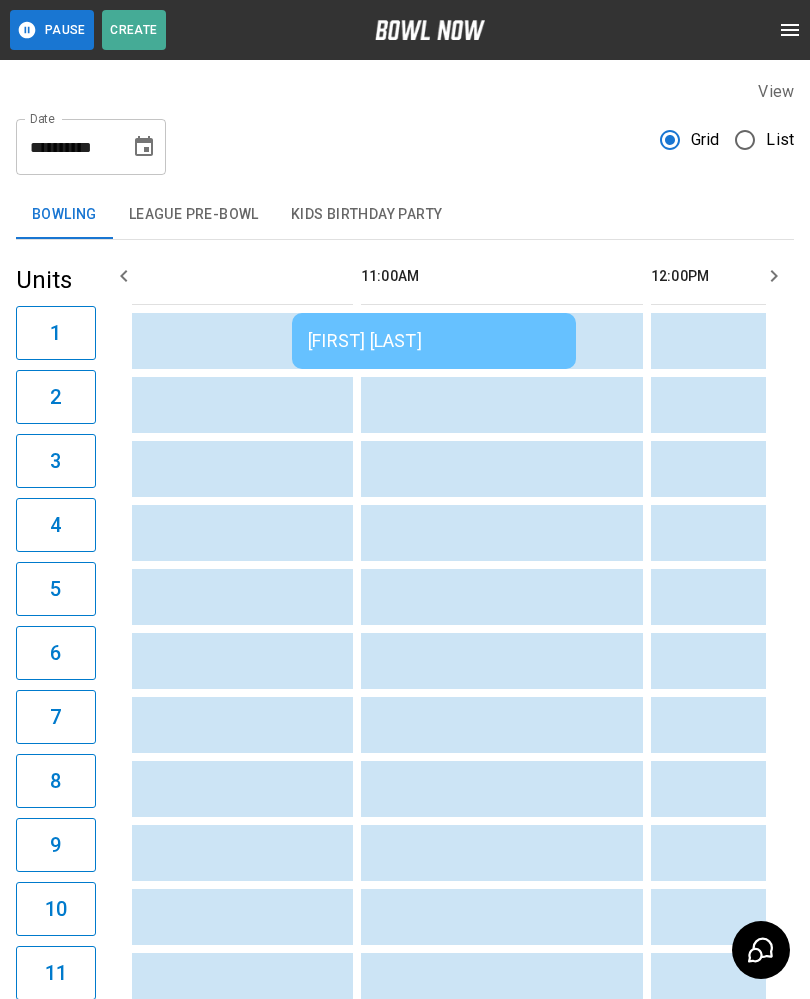 click 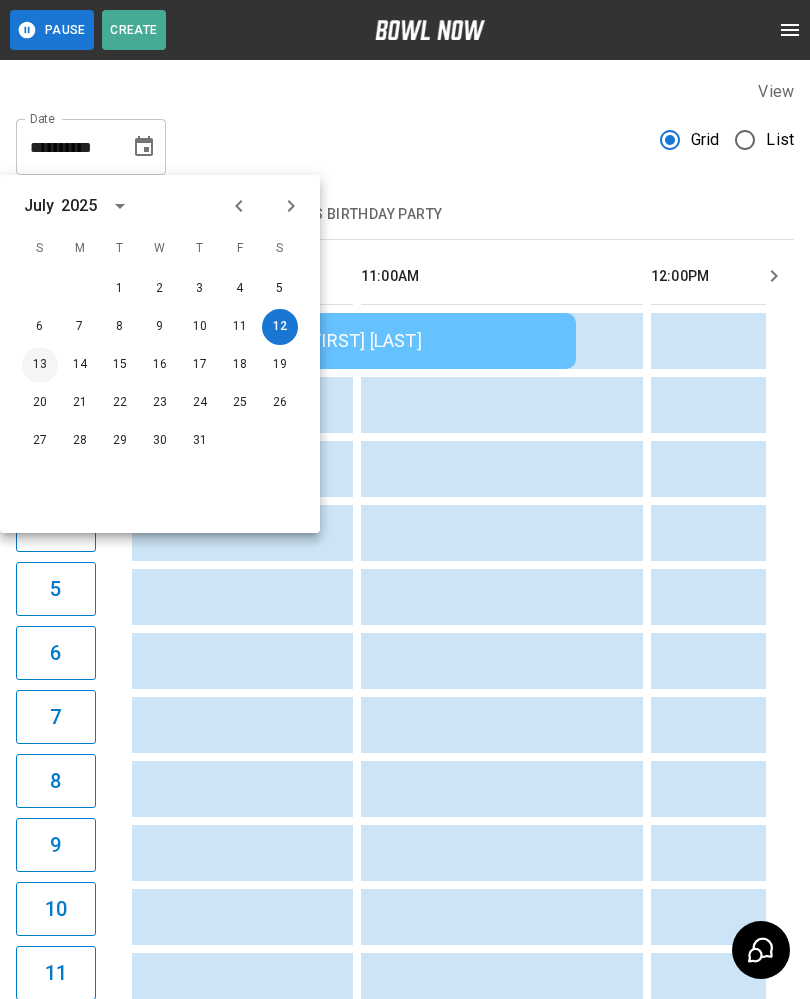 click on "13" at bounding box center [40, 365] 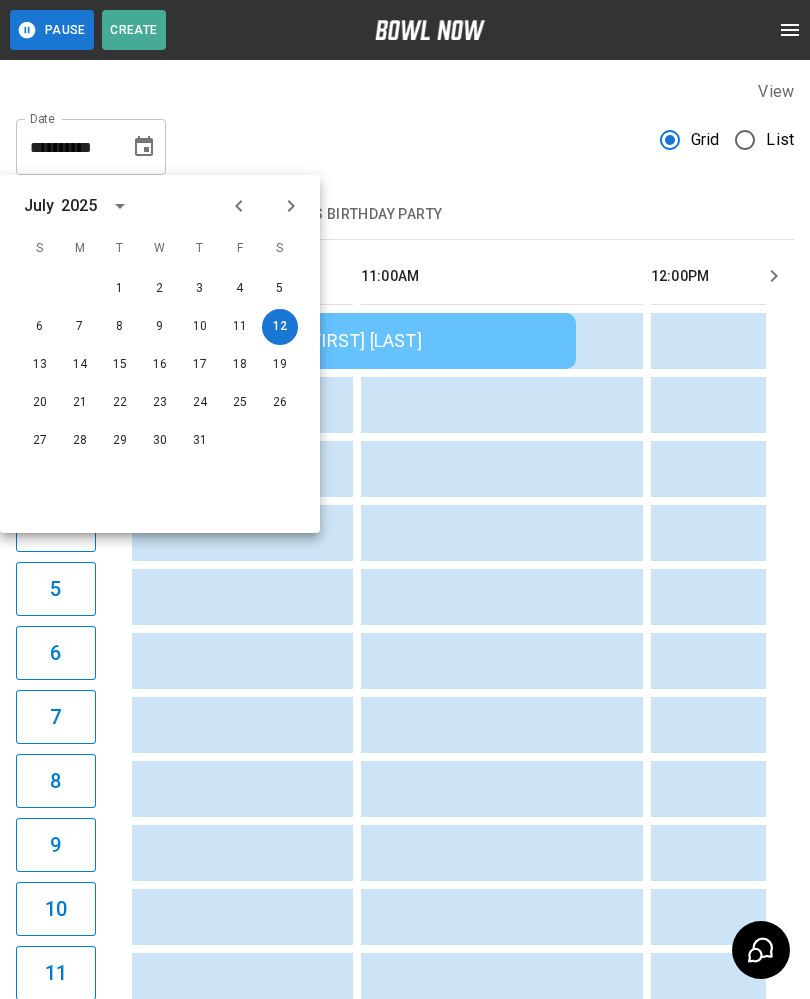 type on "**********" 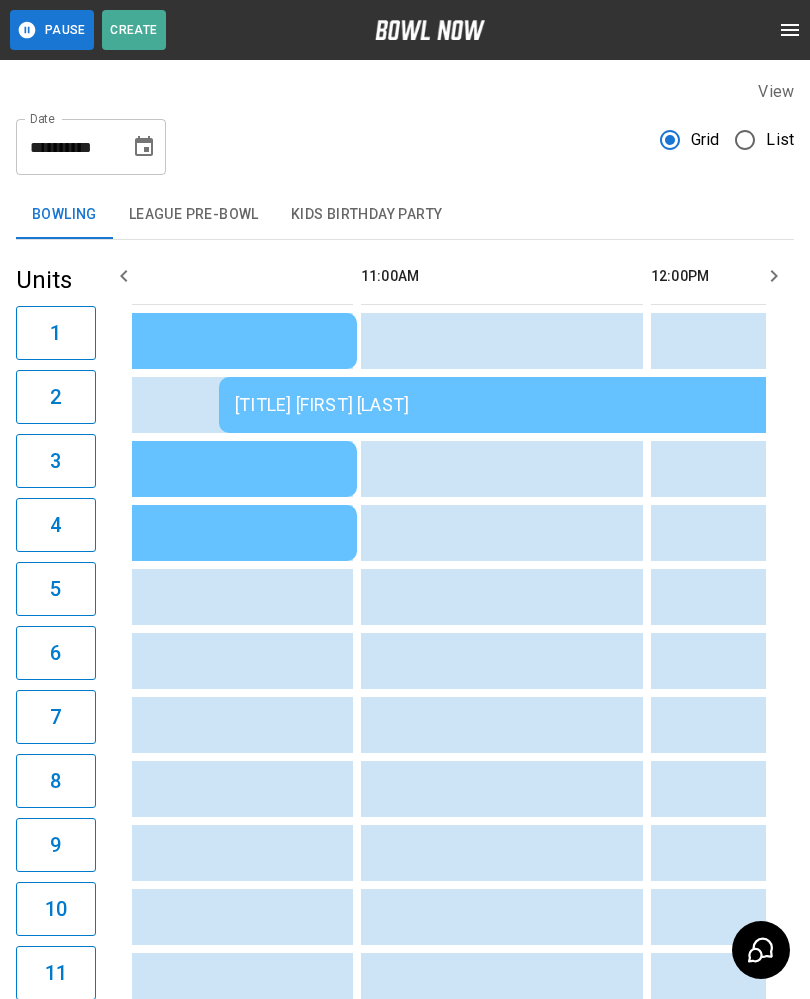 scroll, scrollTop: 0, scrollLeft: 1160, axis: horizontal 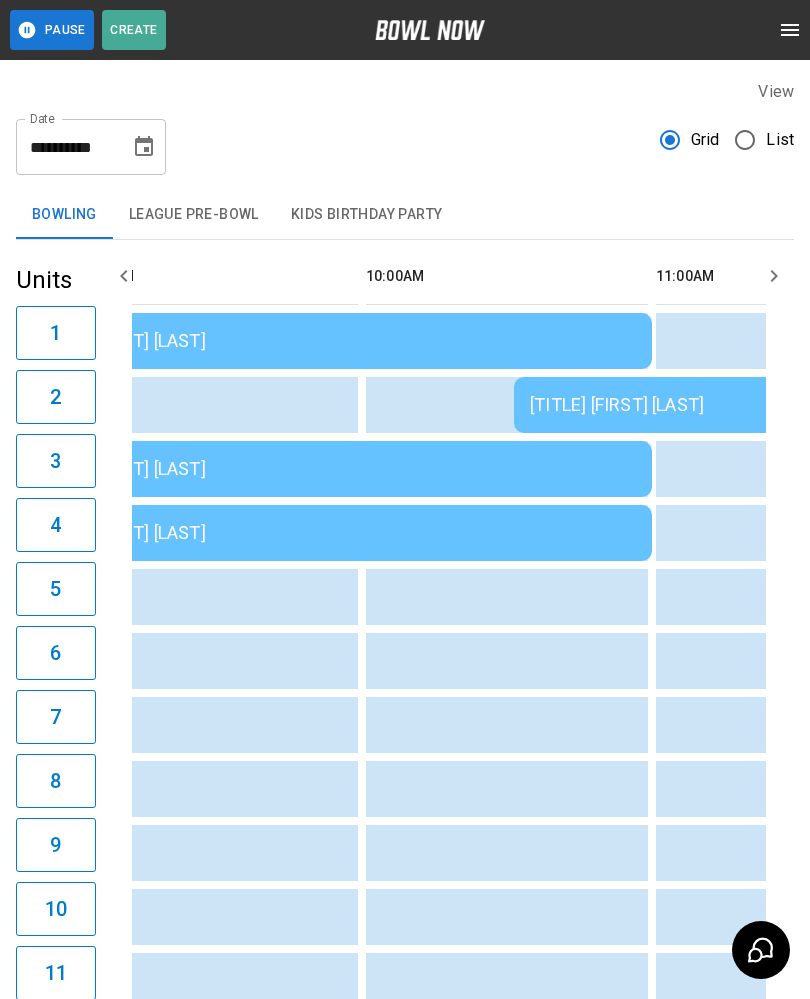 click on "Chaplain Michael Rivera" at bounding box center [802, 405] 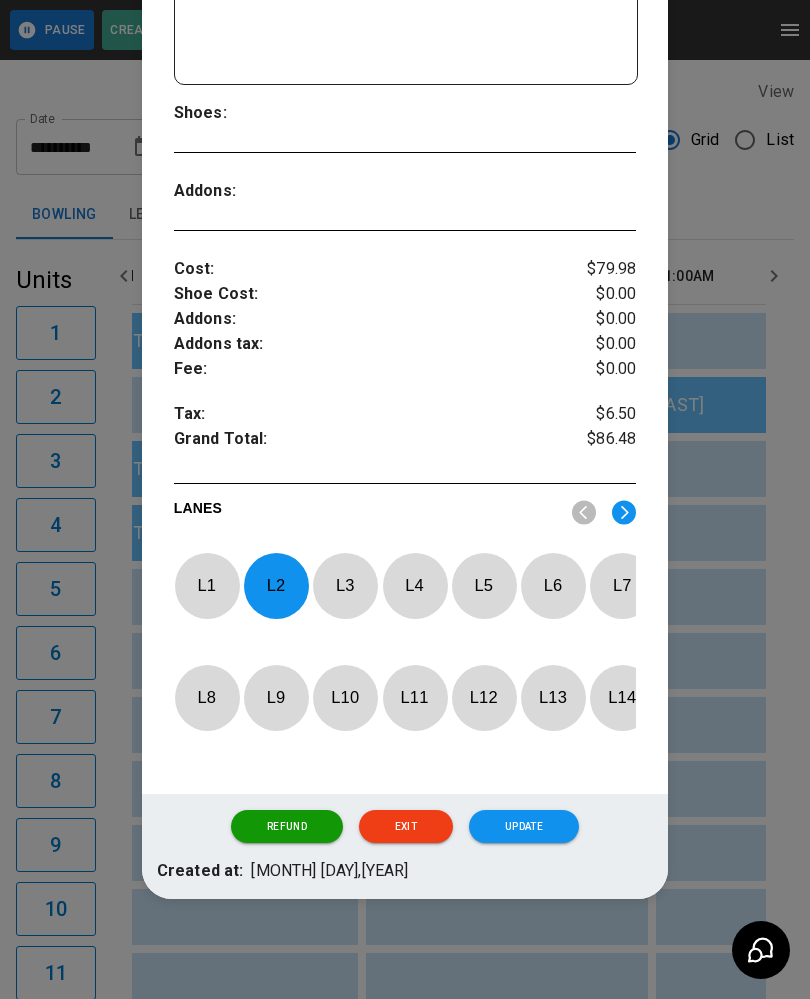 scroll, scrollTop: 530, scrollLeft: 0, axis: vertical 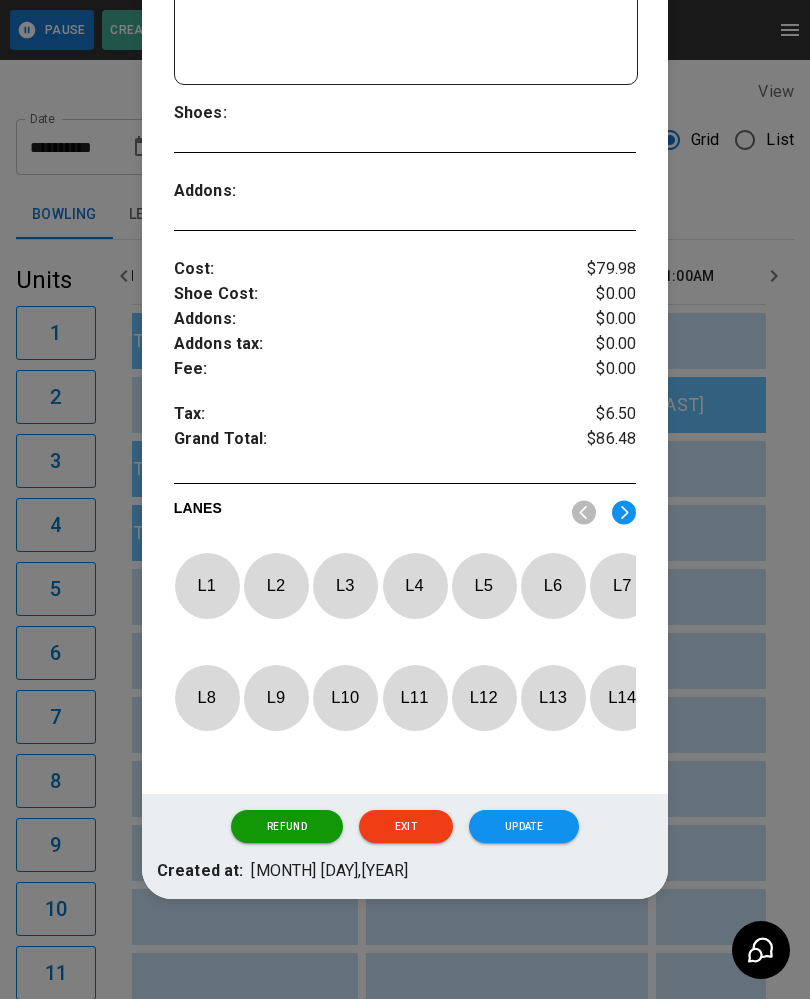 click on "L 9" at bounding box center [276, 697] 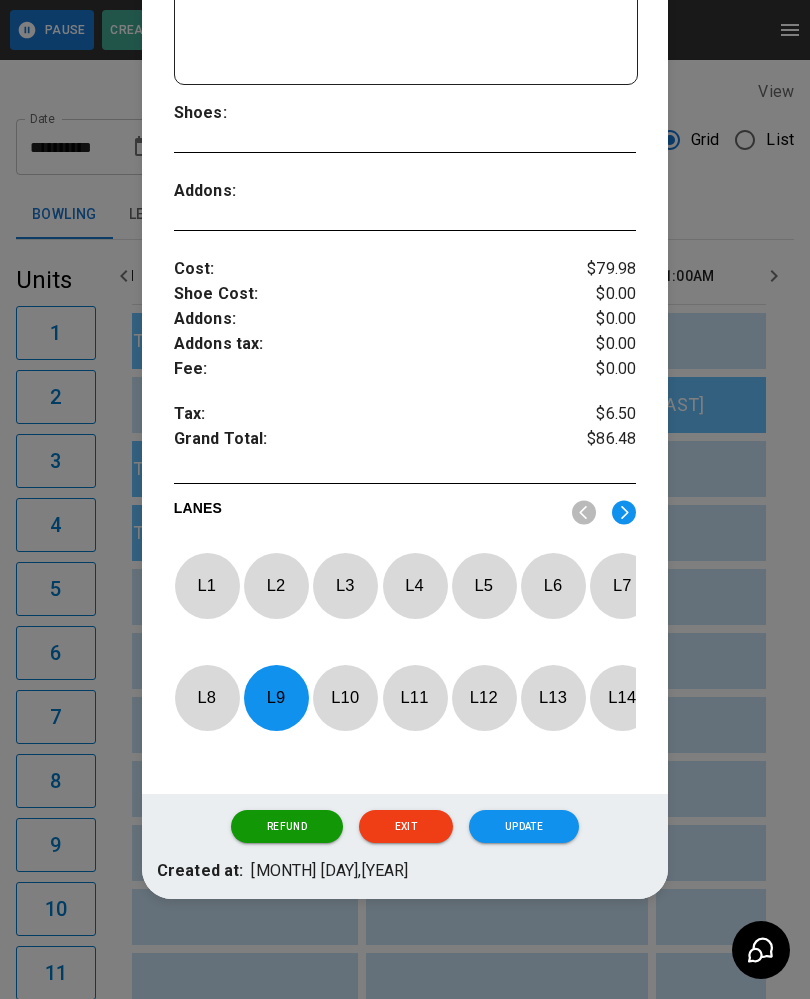click on "Update" at bounding box center (524, 827) 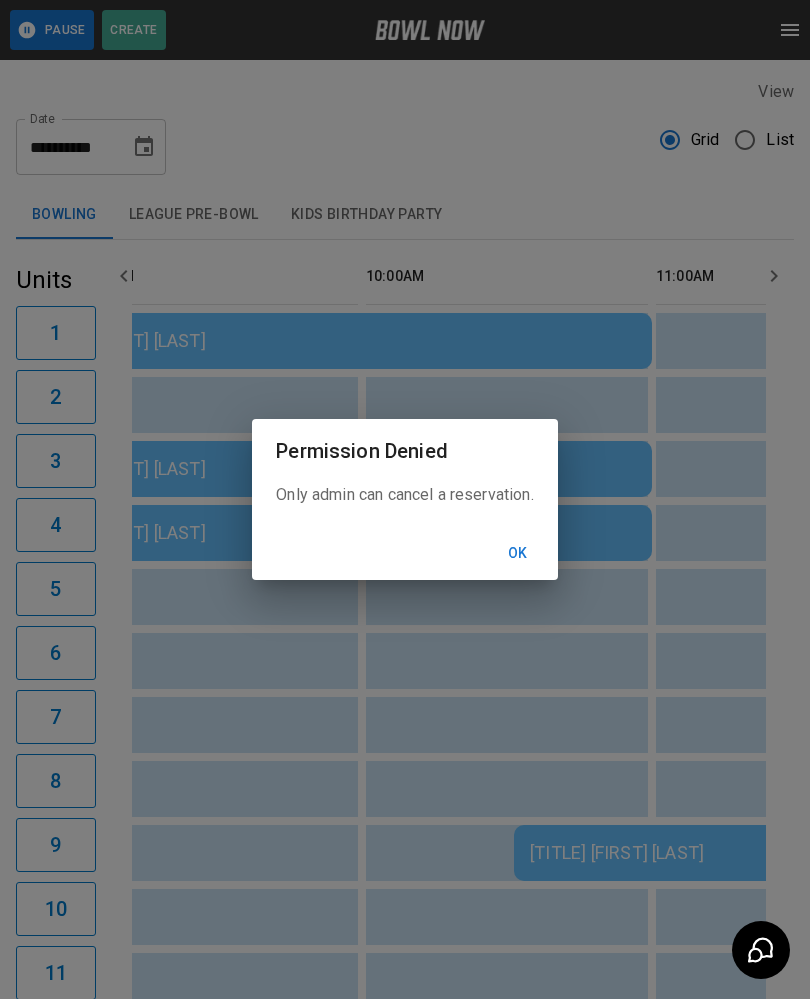 click on "Ok" at bounding box center (518, 553) 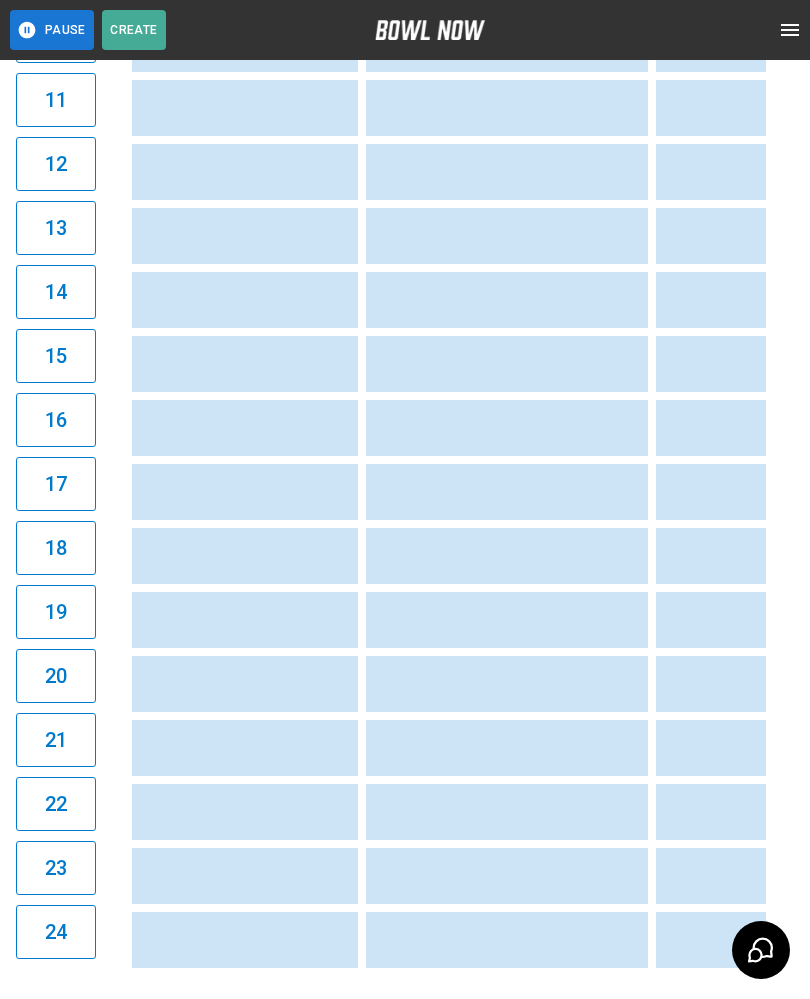 scroll, scrollTop: 938, scrollLeft: 0, axis: vertical 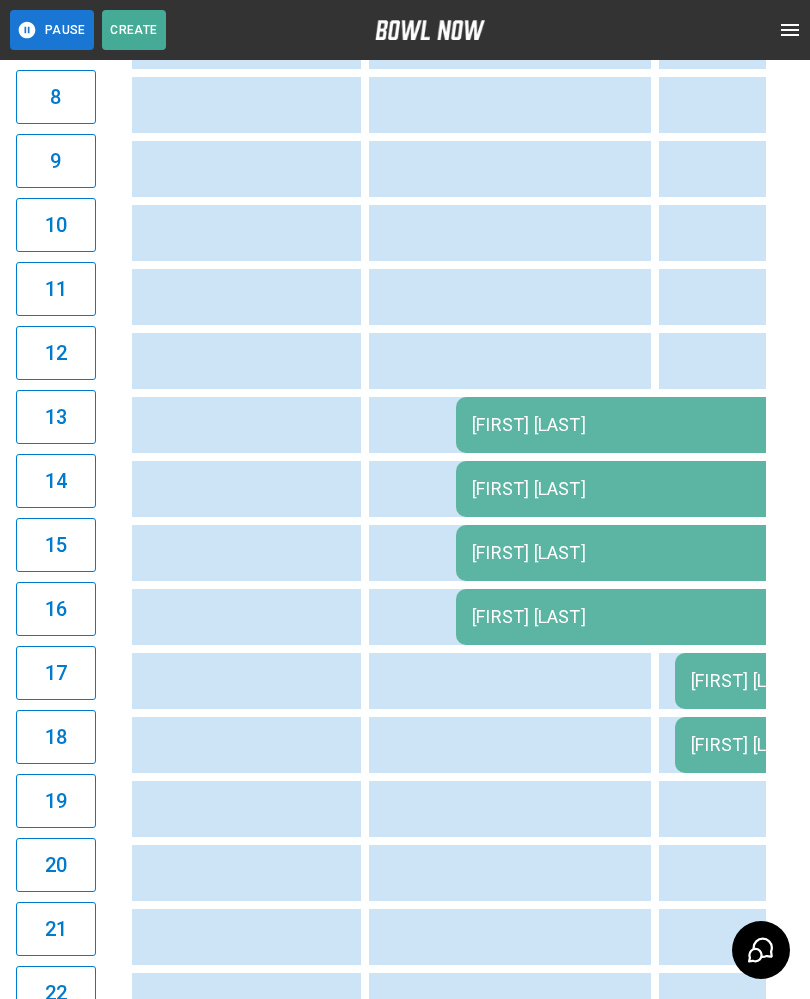 click on "[FIRST] [LAST]" at bounding box center (707, 425) 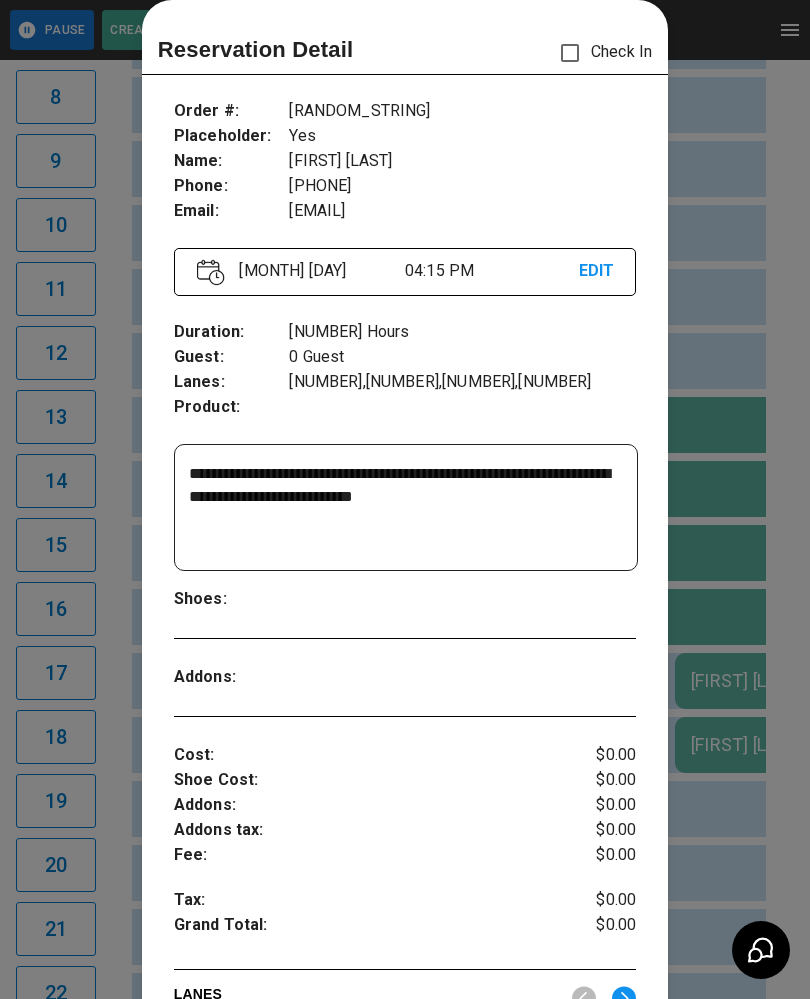 click at bounding box center [405, 499] 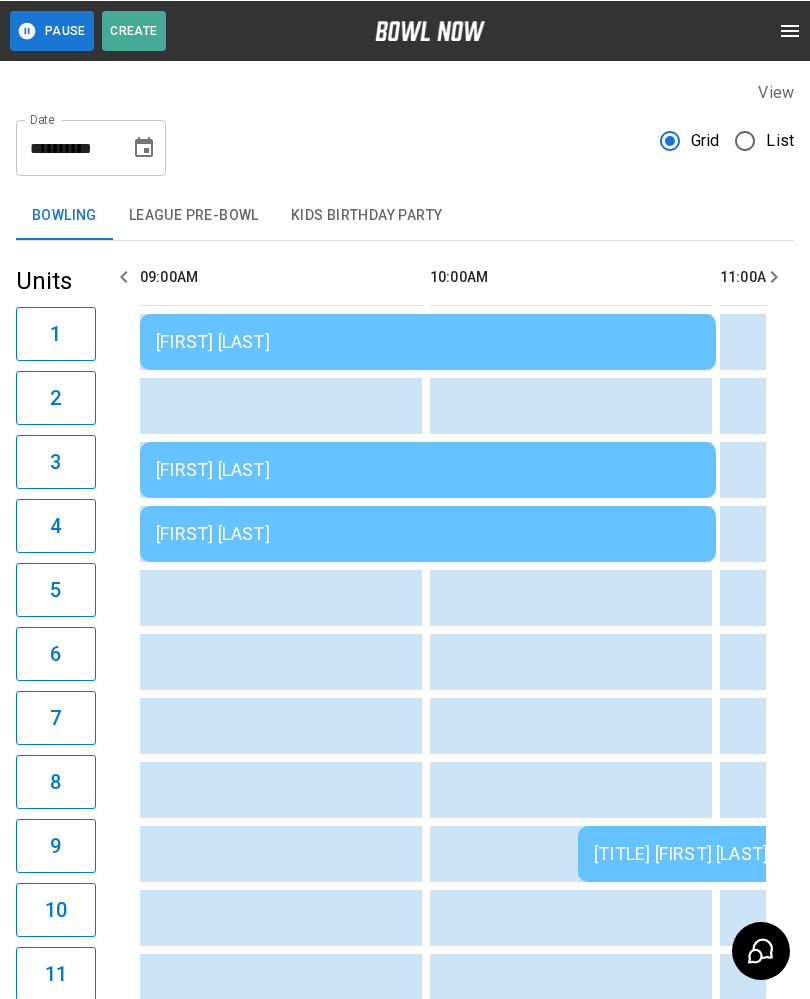 click on "League Pre-Bowl" at bounding box center [194, 215] 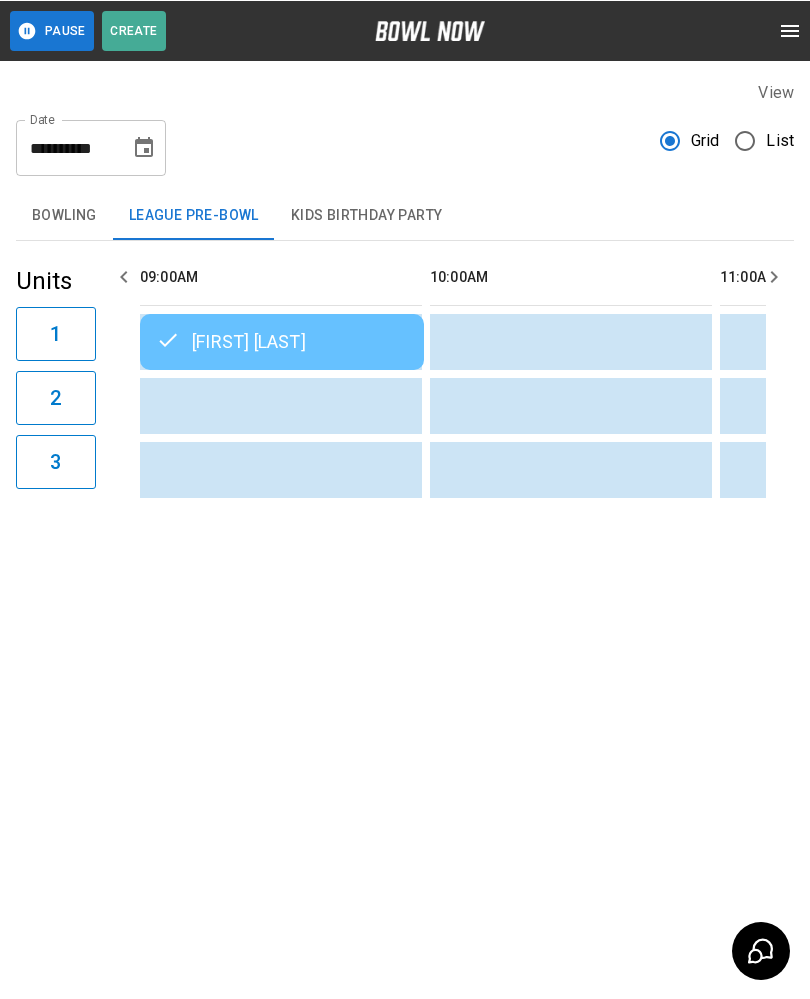 click on "miles eliason" at bounding box center (282, 341) 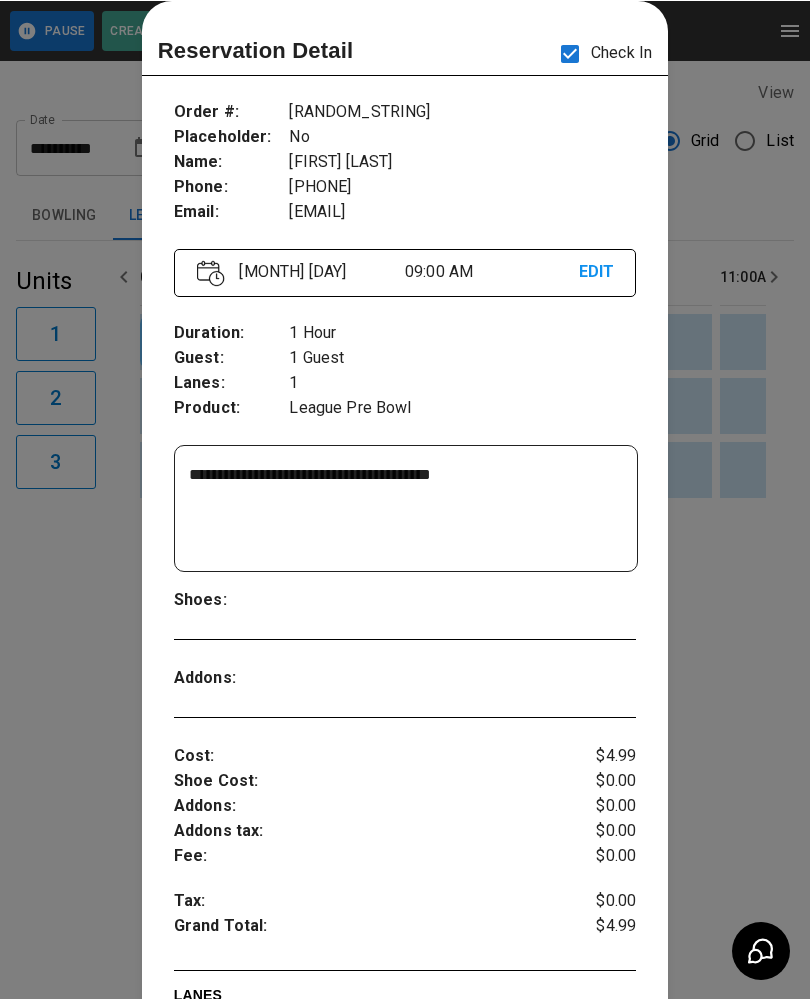 click at bounding box center [405, 499] 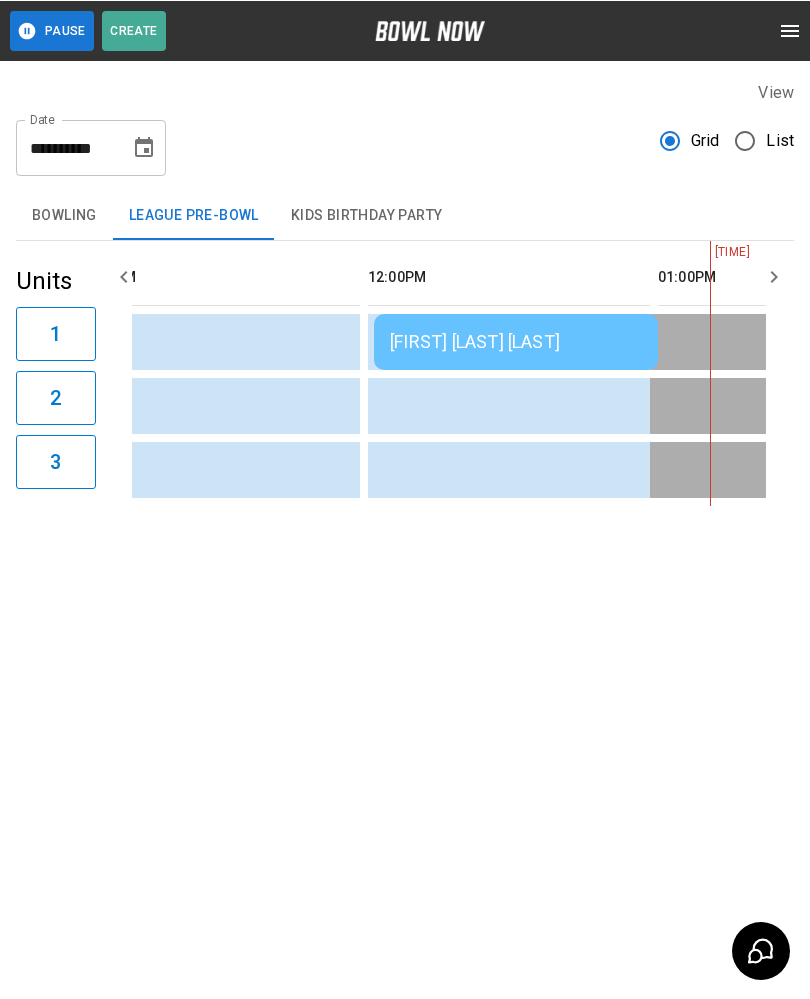 click on "Kristen Seltvedt Winslow Seltvedt-Winslow" at bounding box center (516, 341) 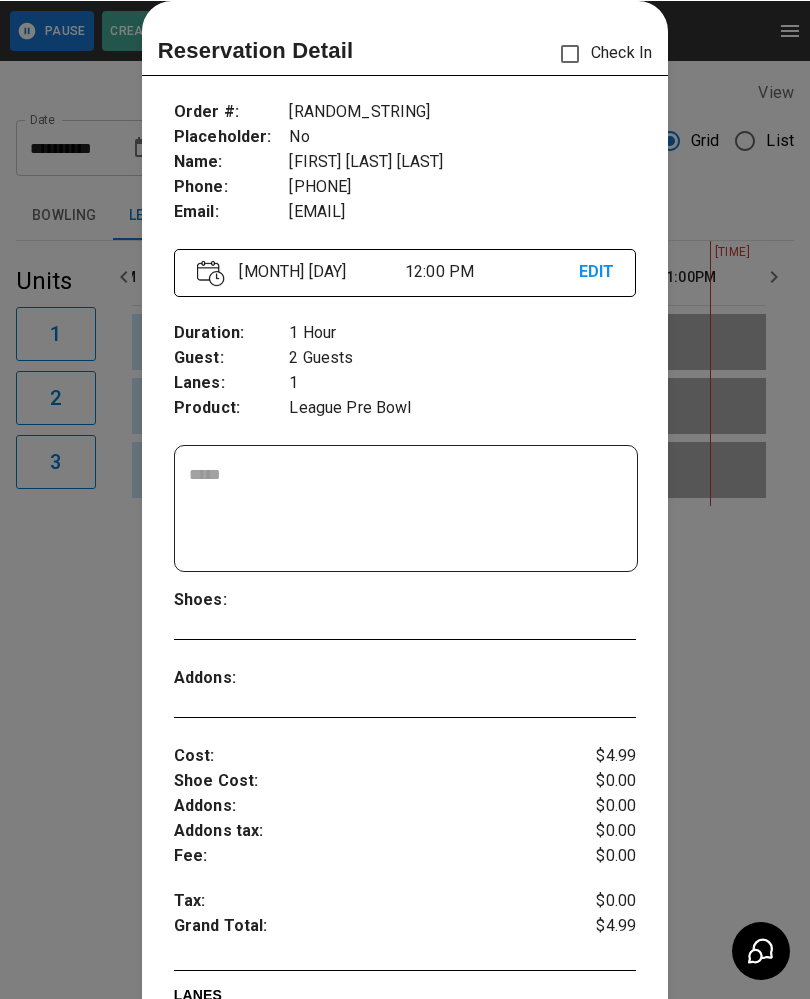 click at bounding box center (405, 499) 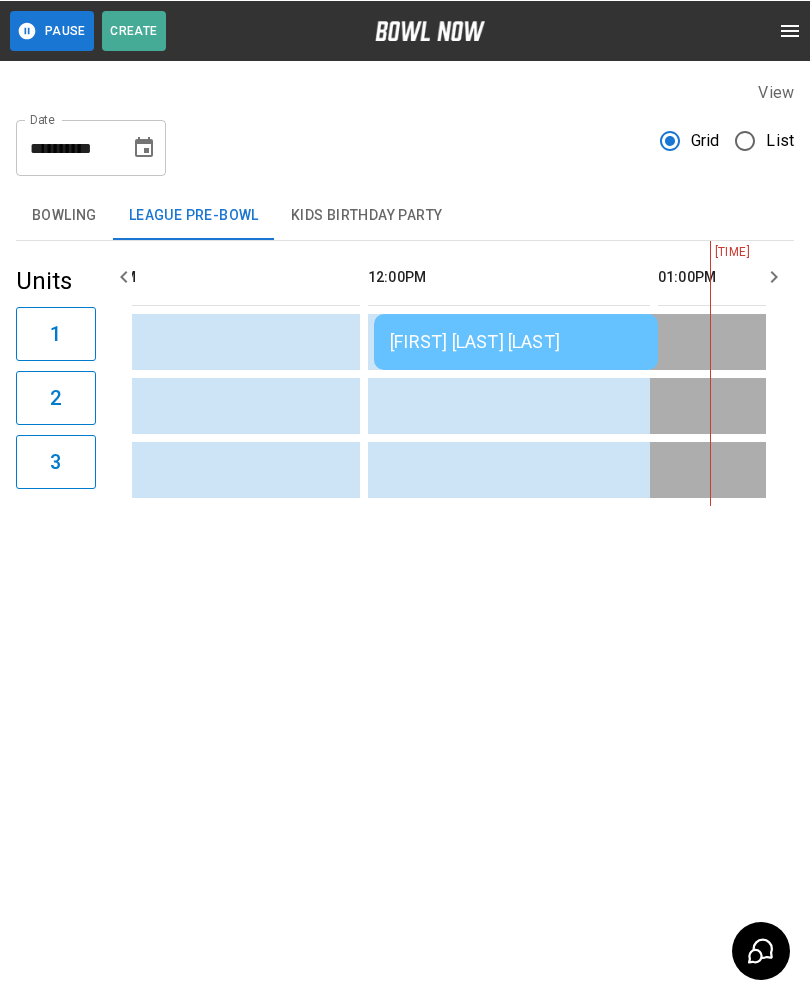 click on "Kristen Seltvedt Winslow Seltvedt-Winslow" at bounding box center [516, 341] 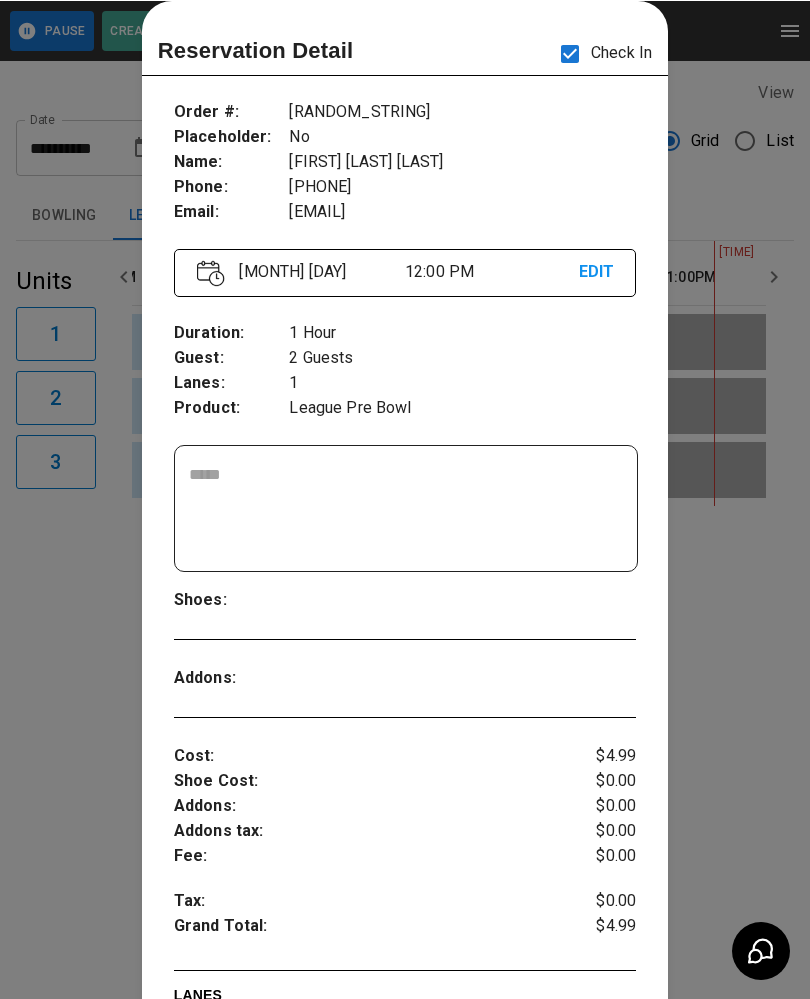 click at bounding box center (405, 499) 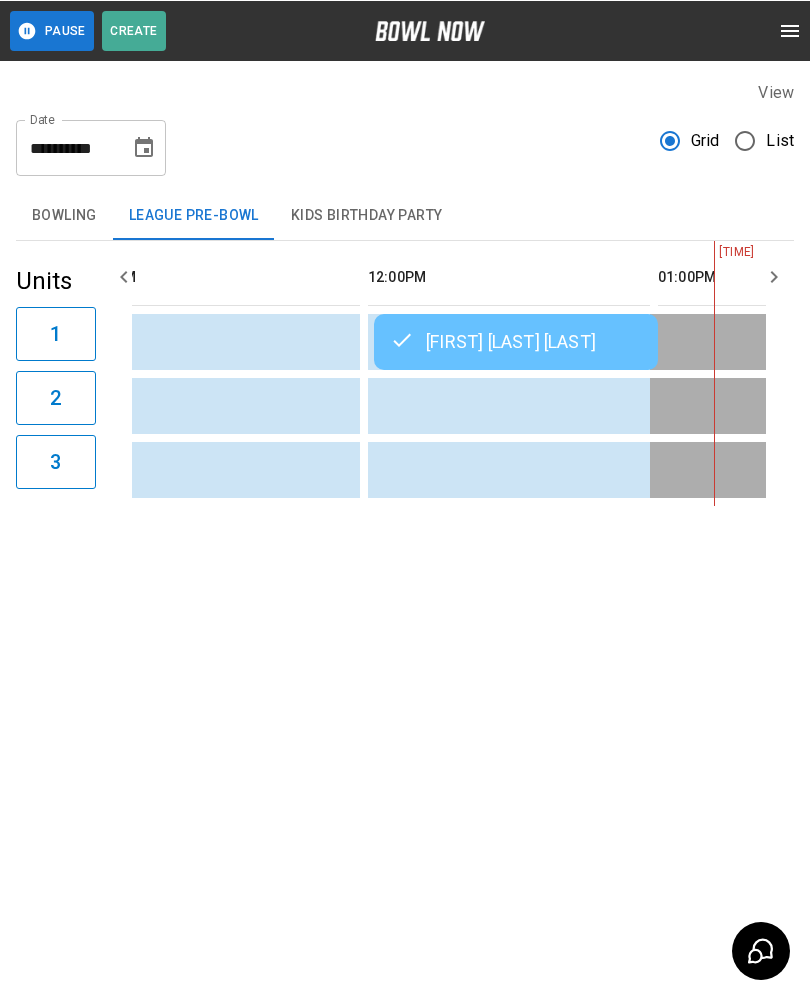 click on "Bowling" at bounding box center (64, 215) 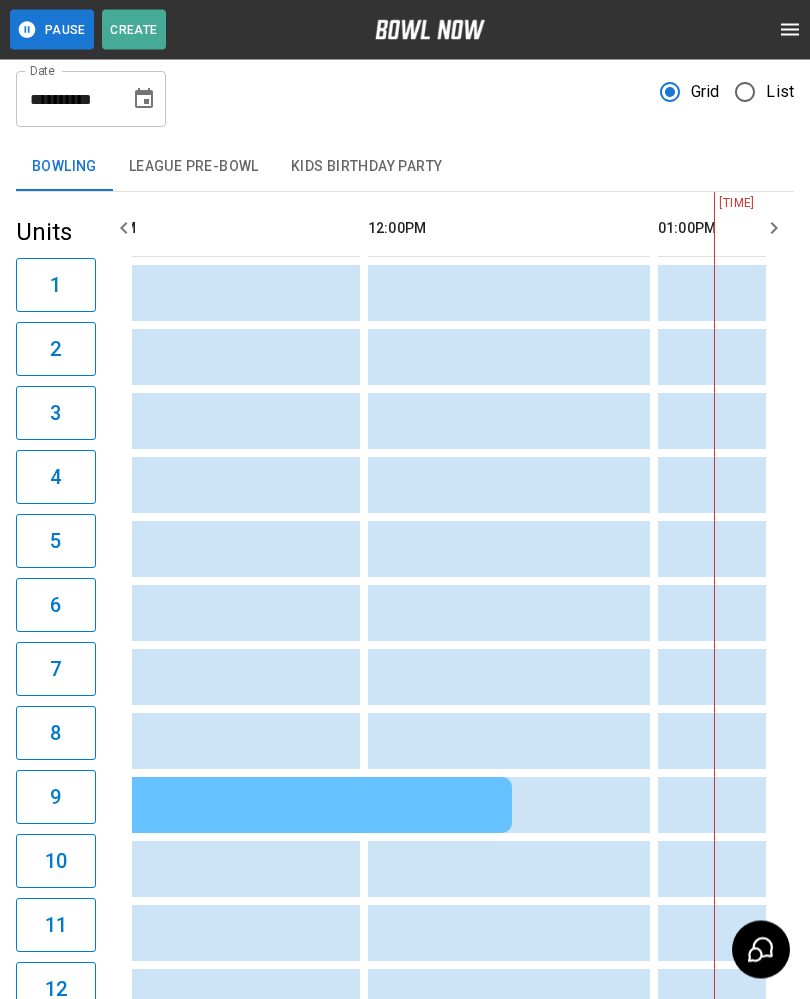 click at bounding box center [479, 422] 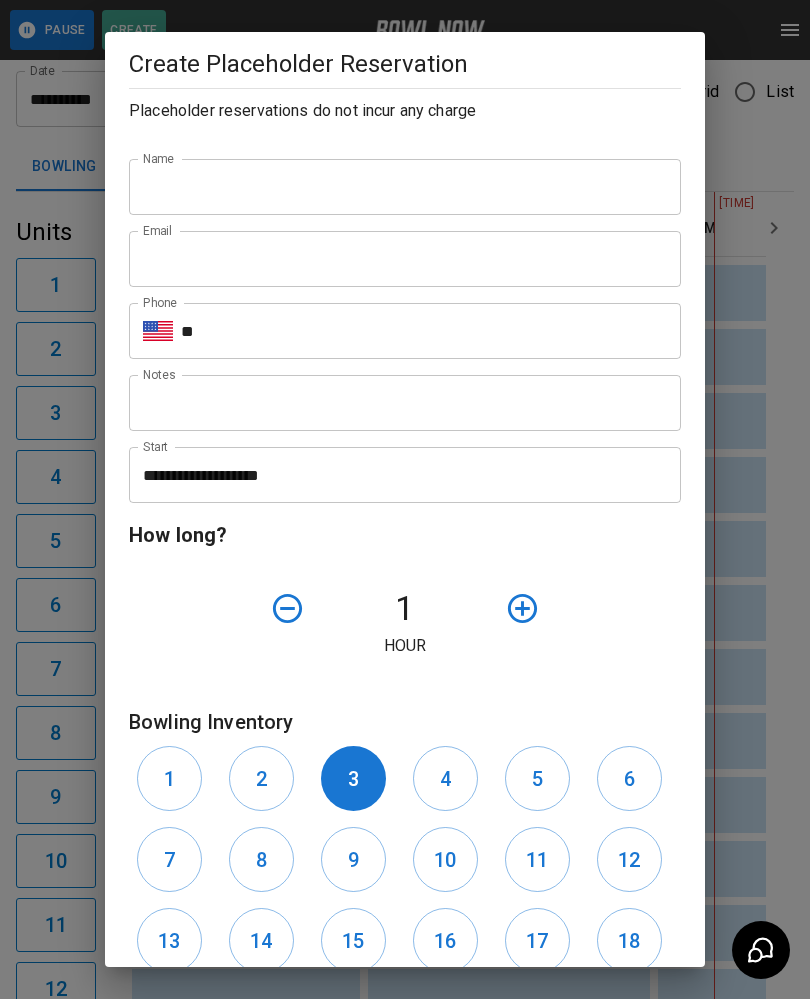 click on "4" at bounding box center (445, 779) 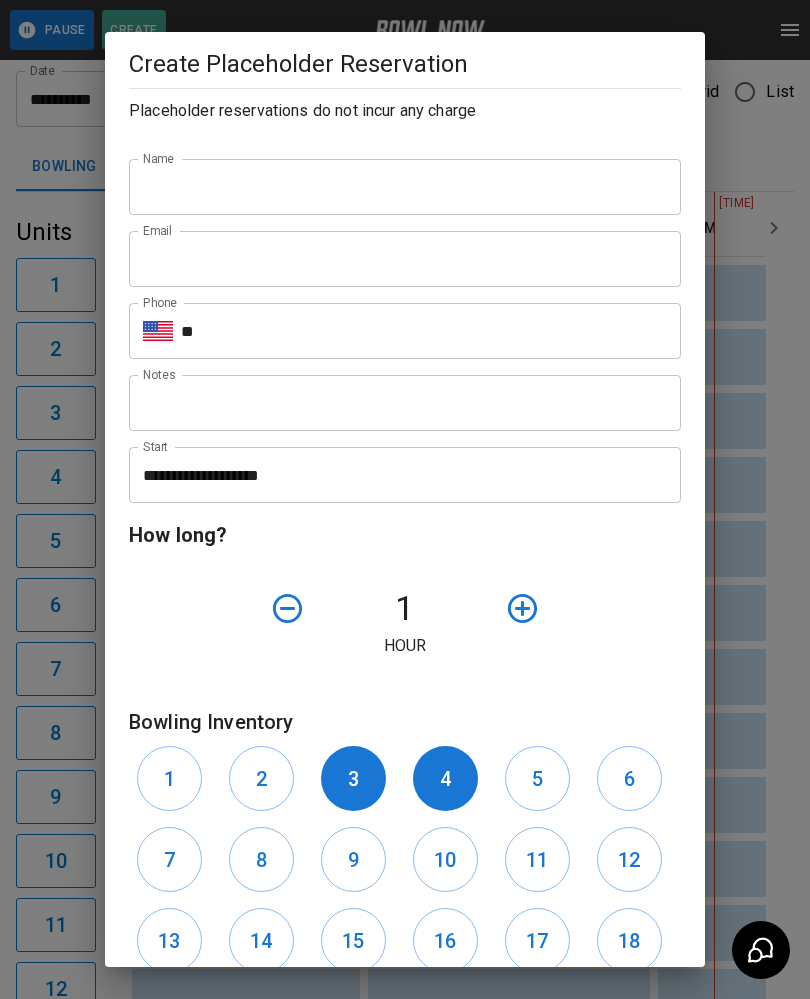 click 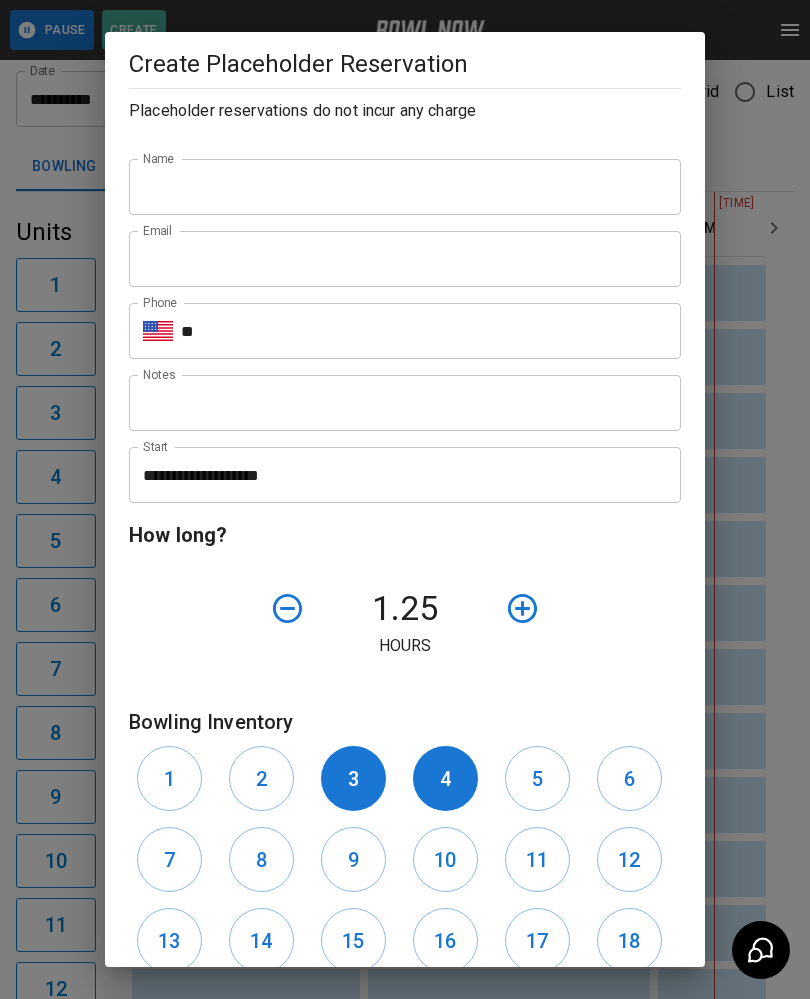 click 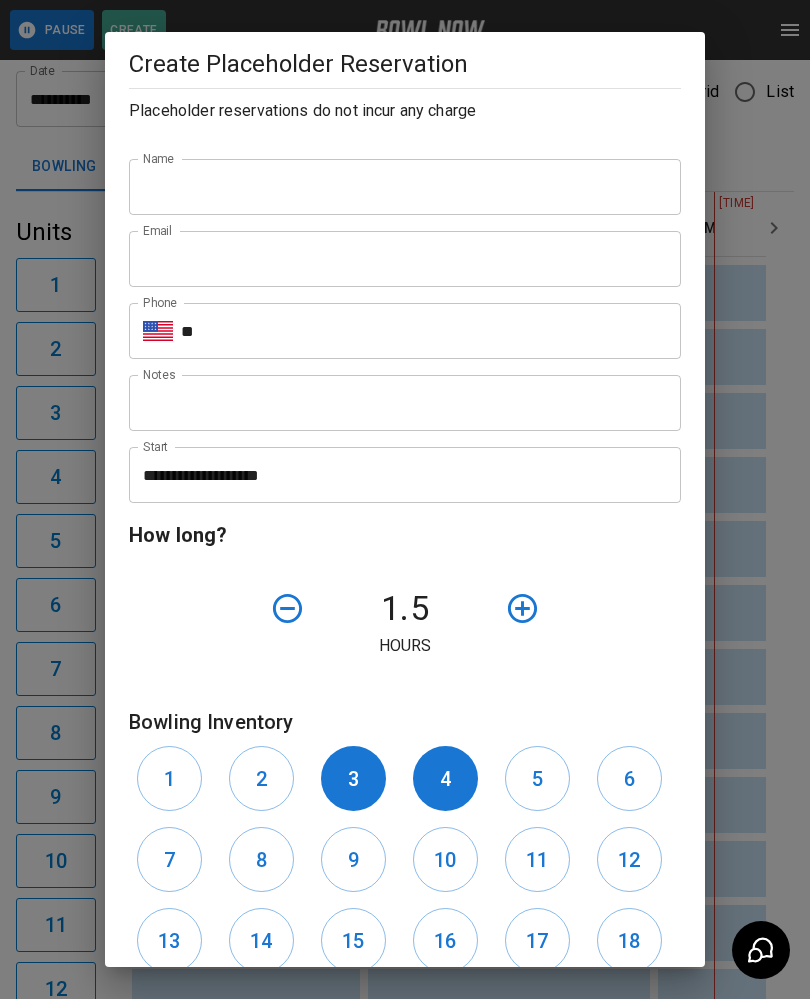 click 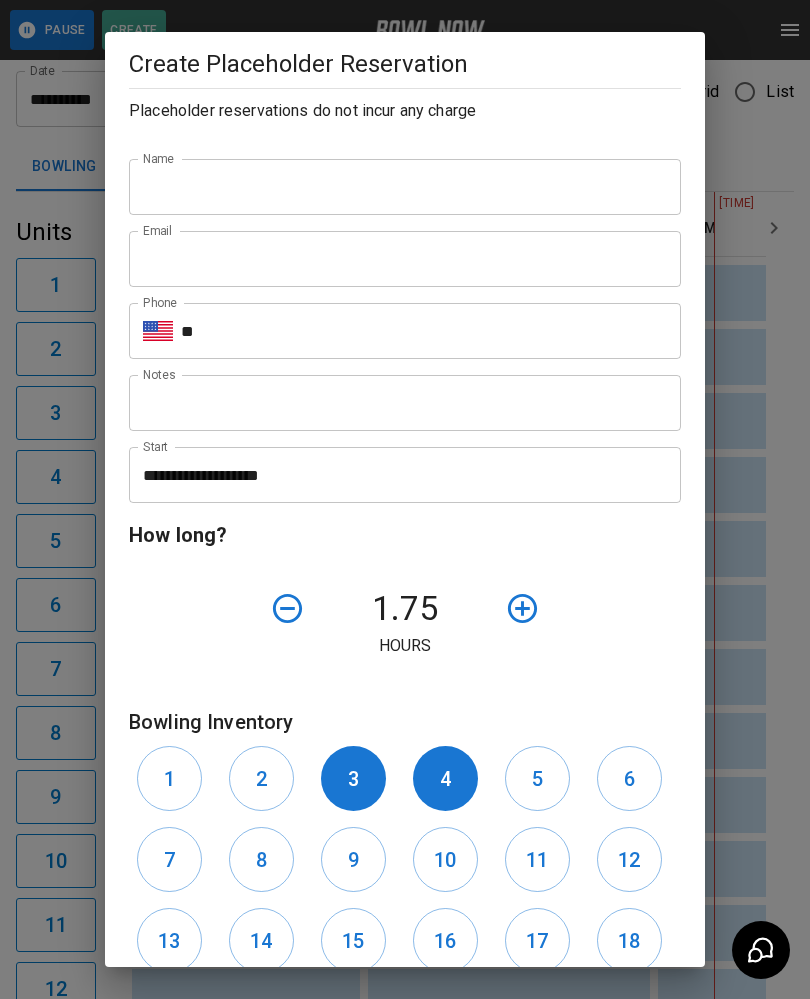 click 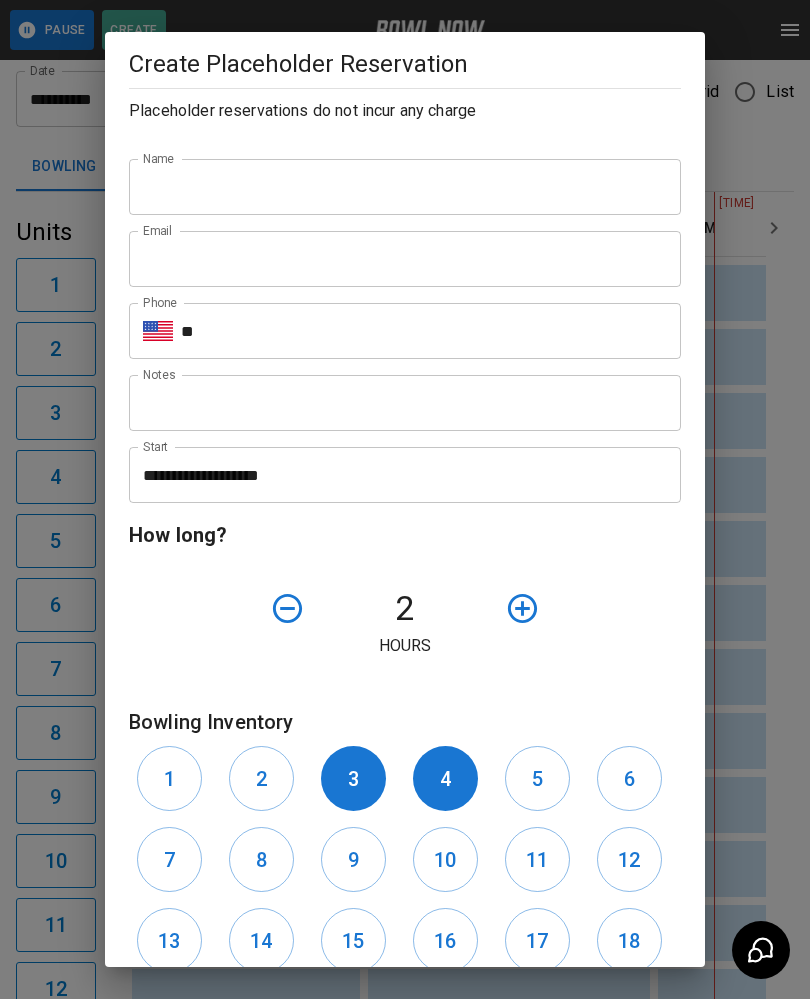 click on "Name" at bounding box center [405, 187] 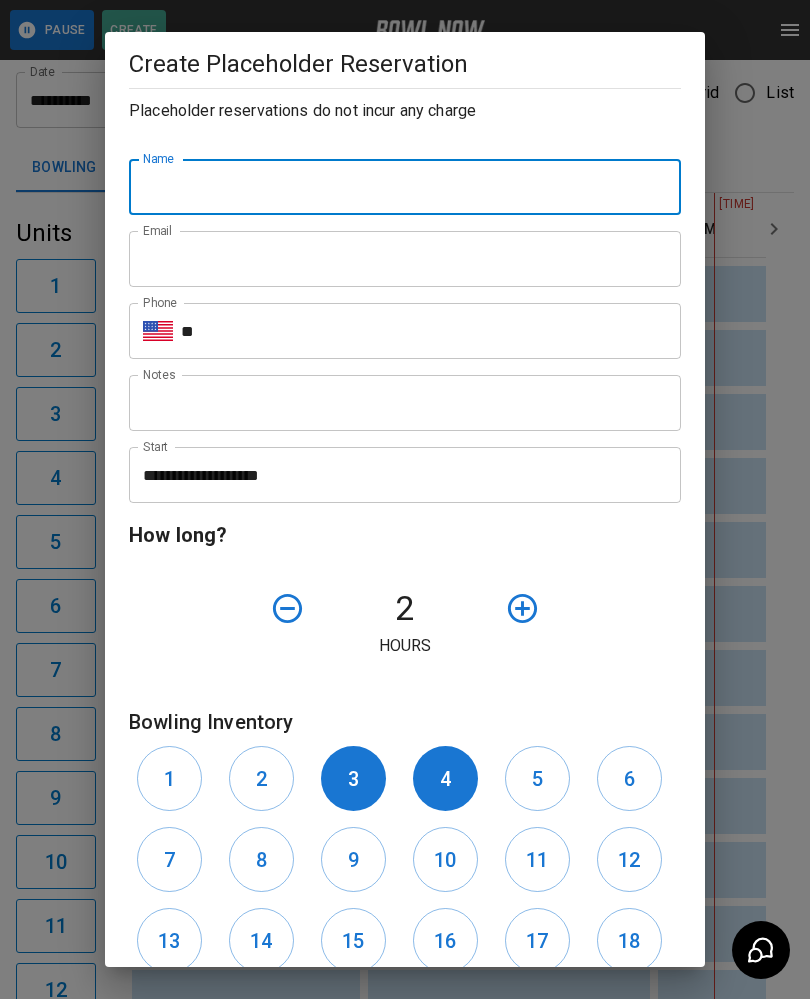 type on "*" 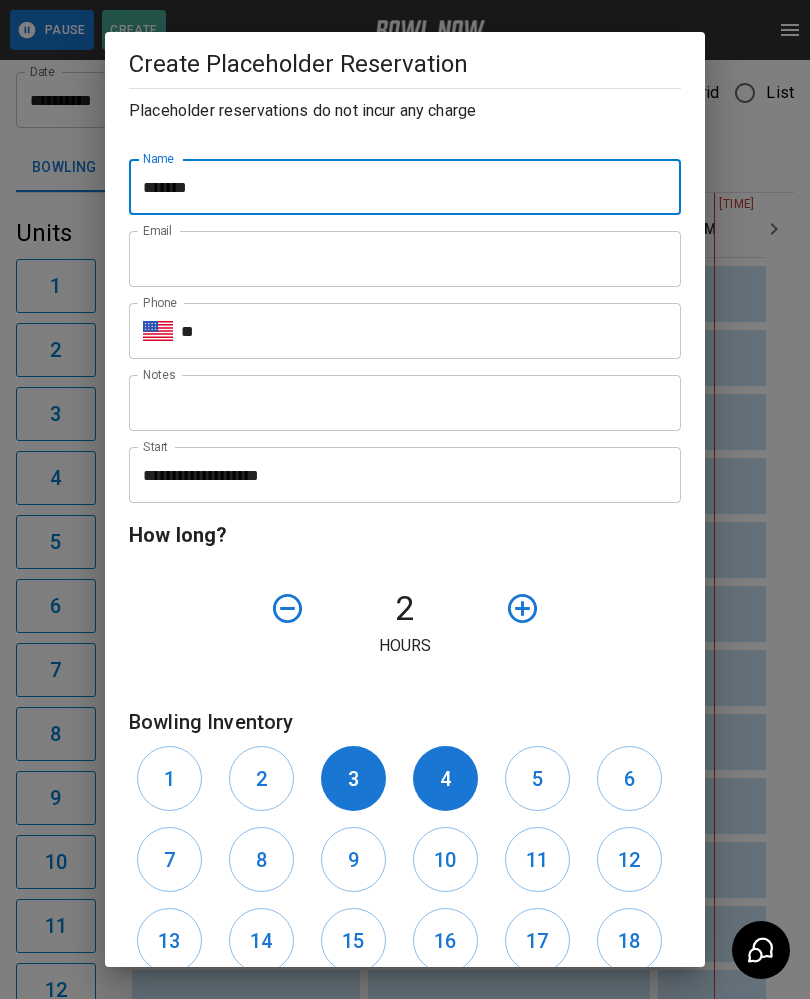 type on "*******" 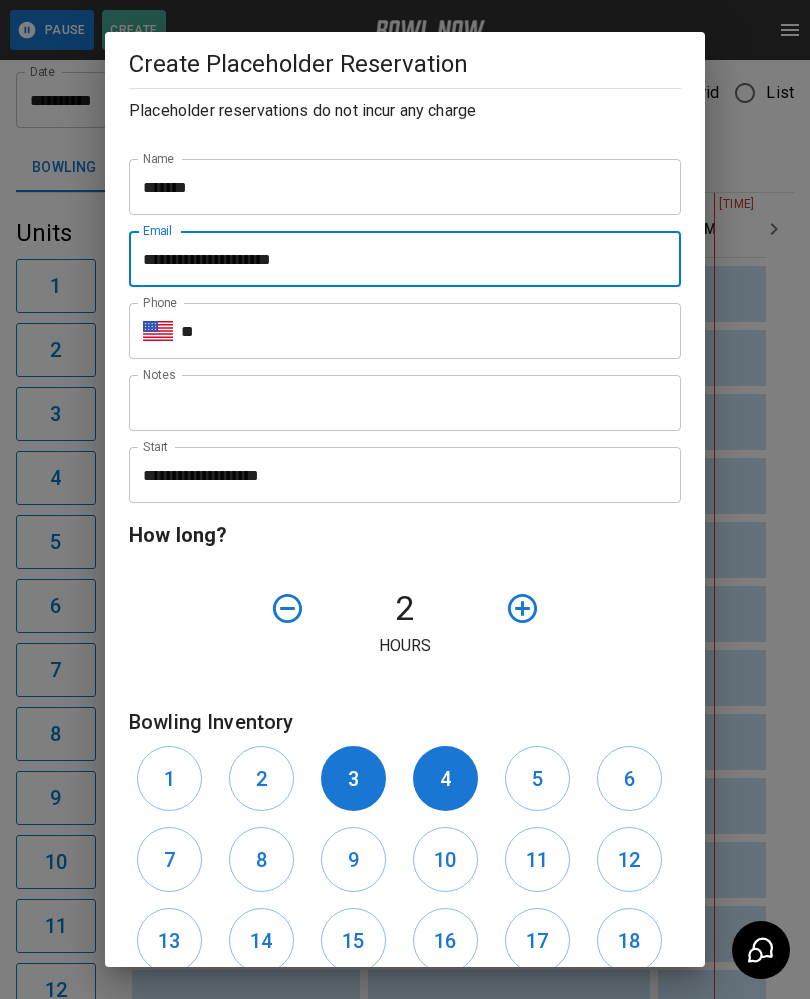 type on "**********" 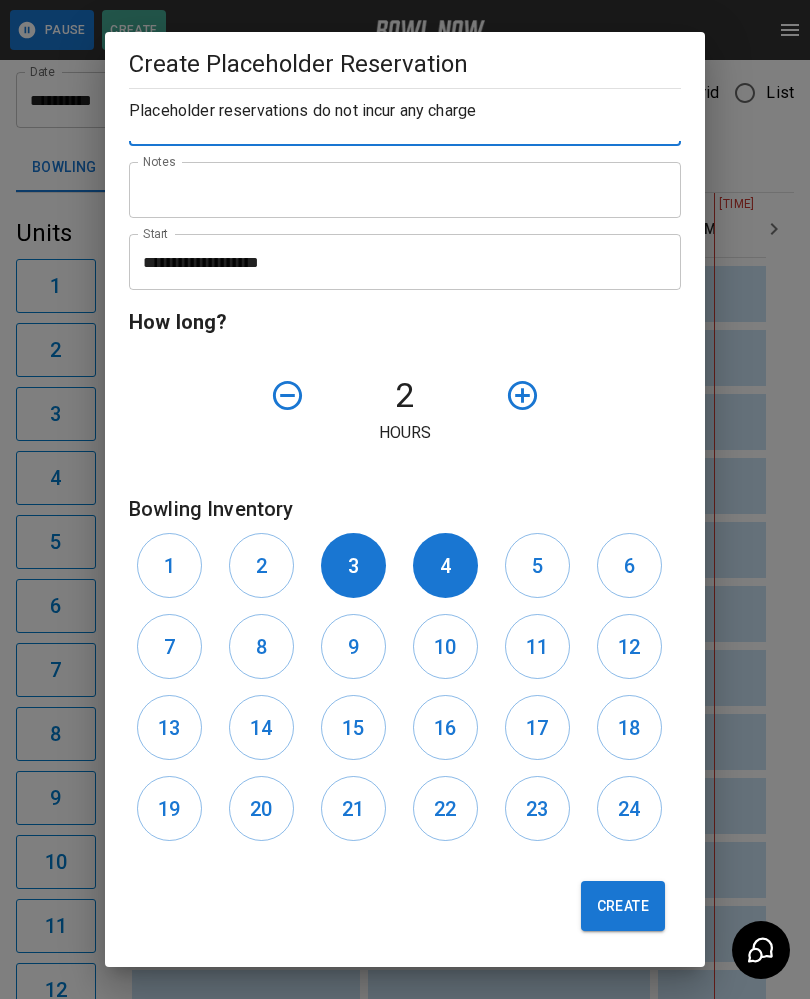 scroll, scrollTop: 213, scrollLeft: 0, axis: vertical 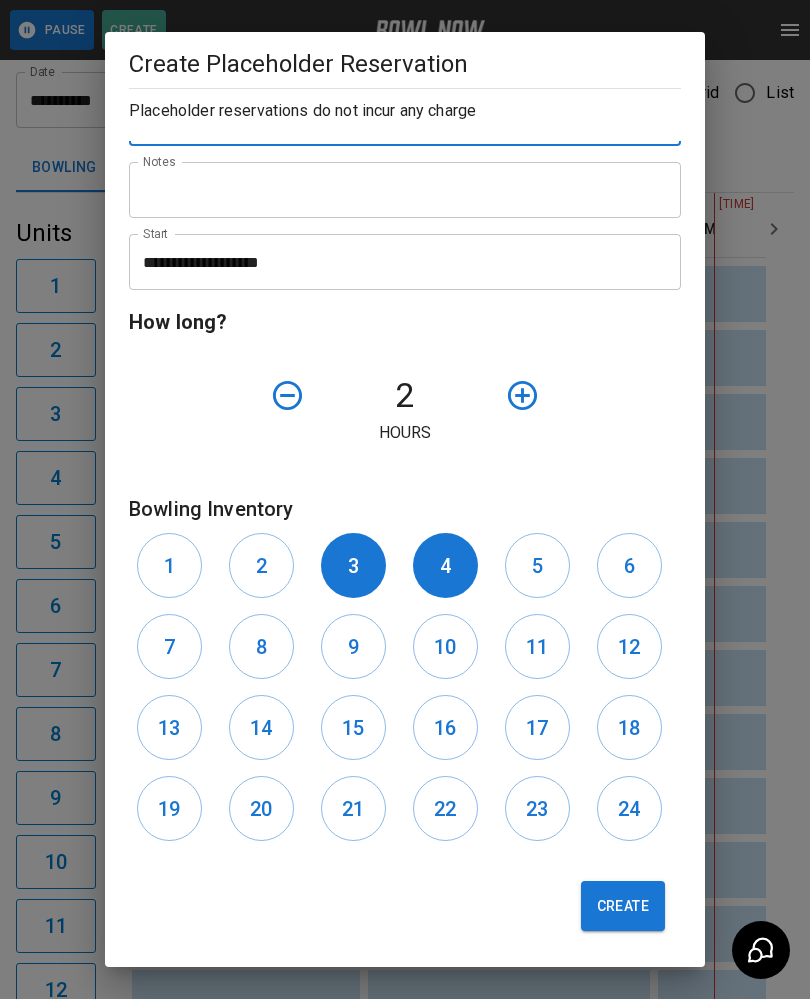 type on "**********" 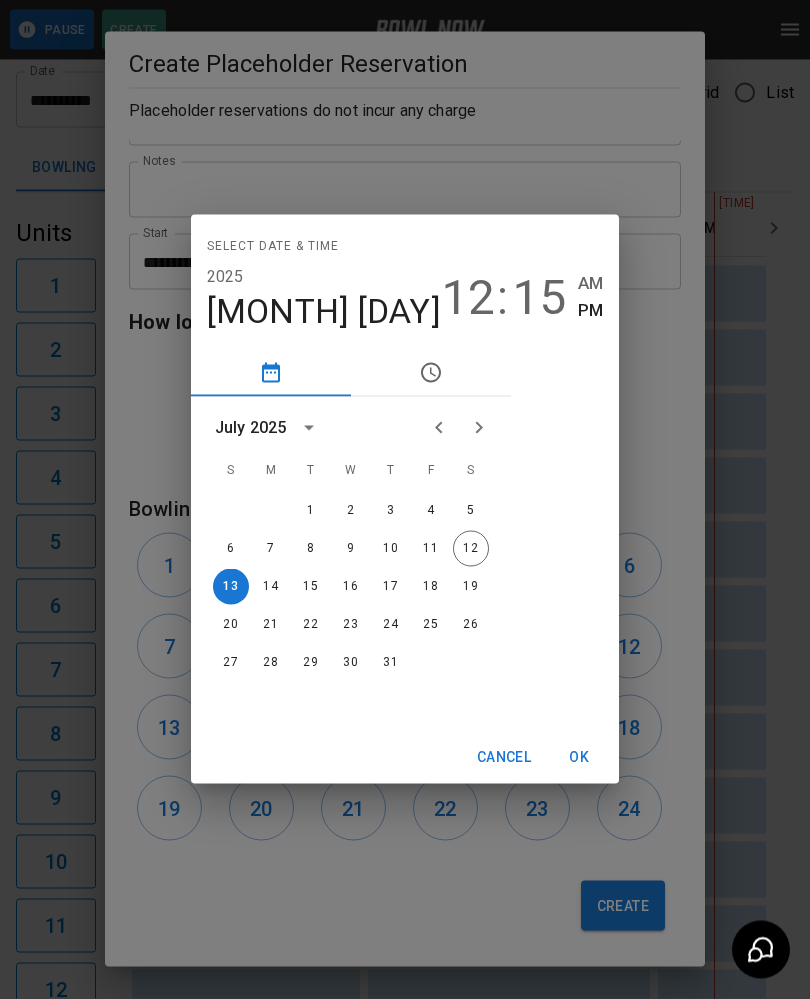 scroll, scrollTop: 48, scrollLeft: 0, axis: vertical 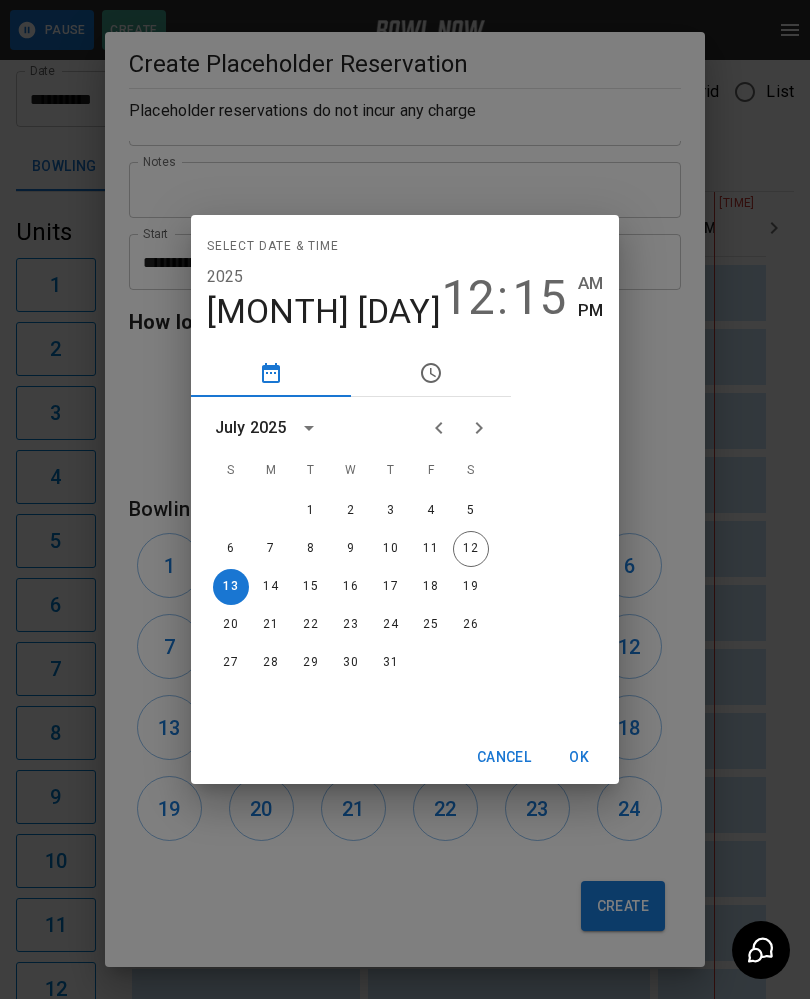 click on "15" at bounding box center (539, 298) 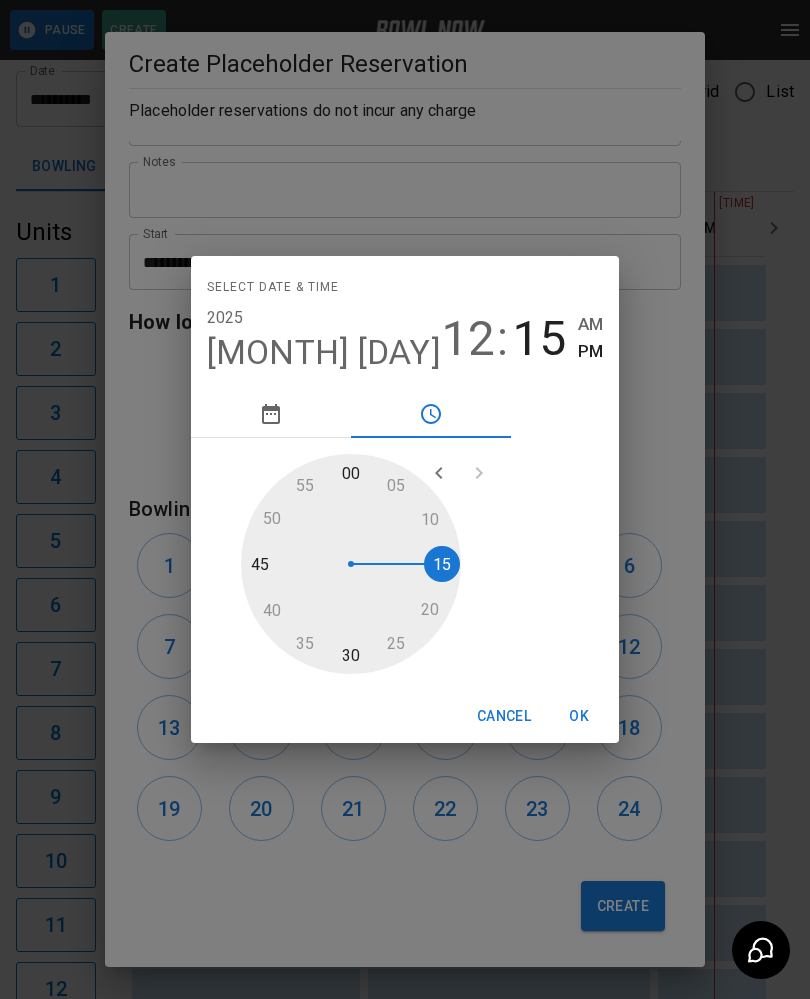 click at bounding box center [351, 564] 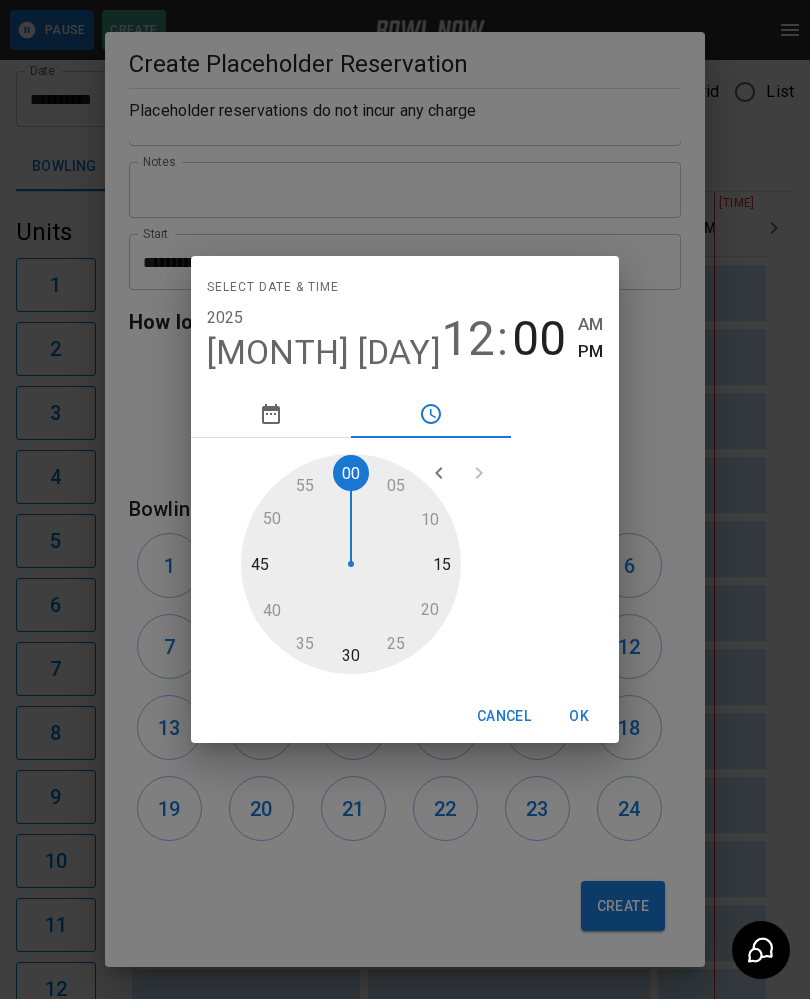 click on "OK" at bounding box center (579, 716) 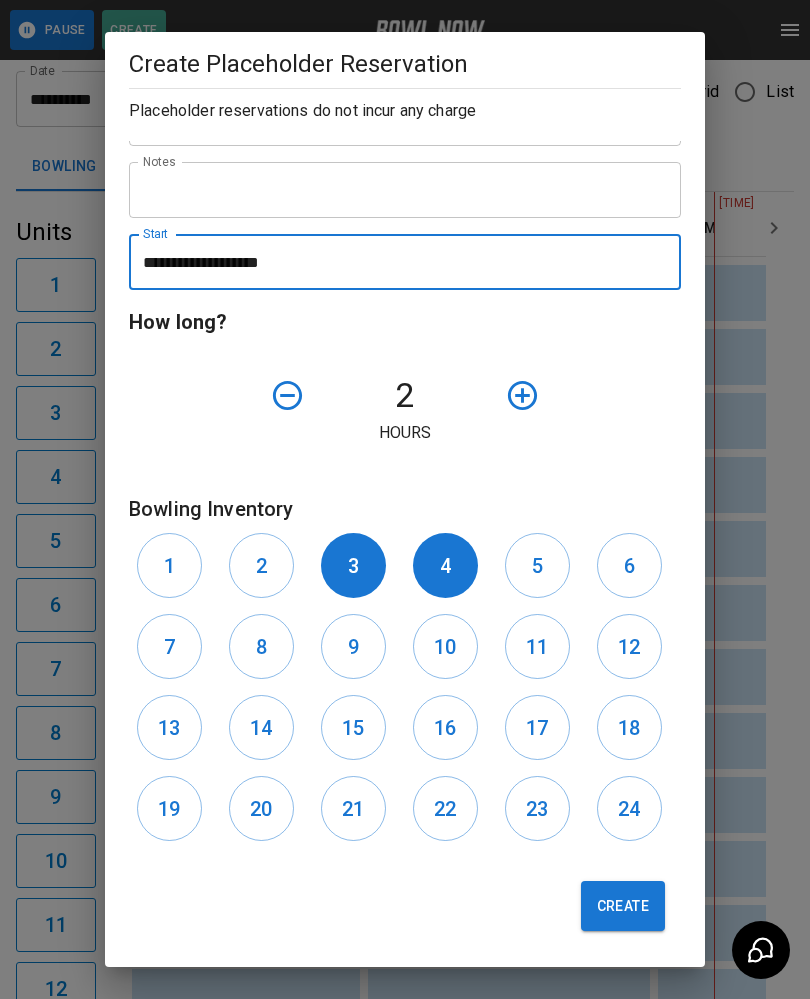 scroll, scrollTop: 47, scrollLeft: 0, axis: vertical 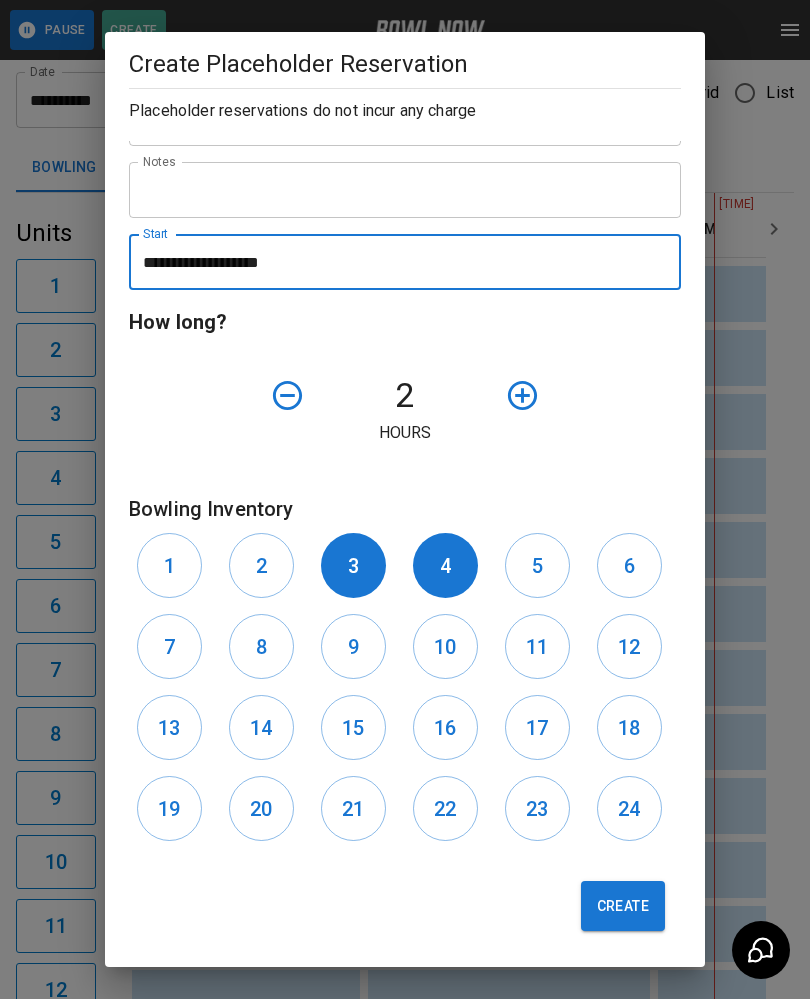 click on "**********" at bounding box center [405, 499] 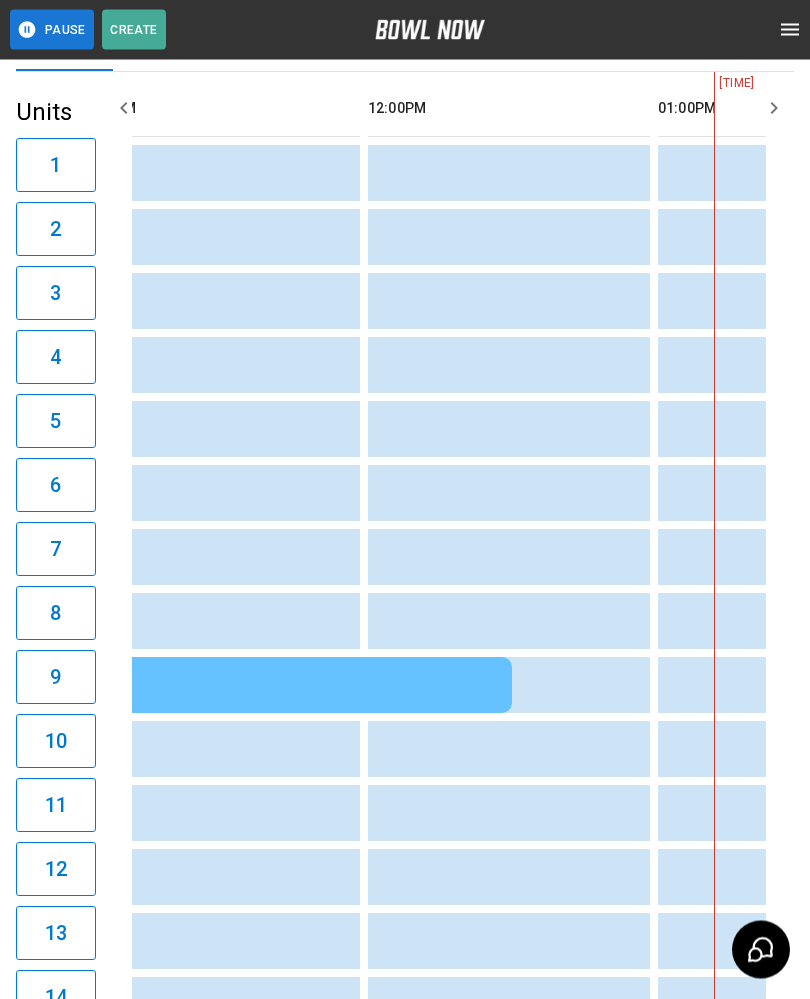 scroll, scrollTop: 0, scrollLeft: 0, axis: both 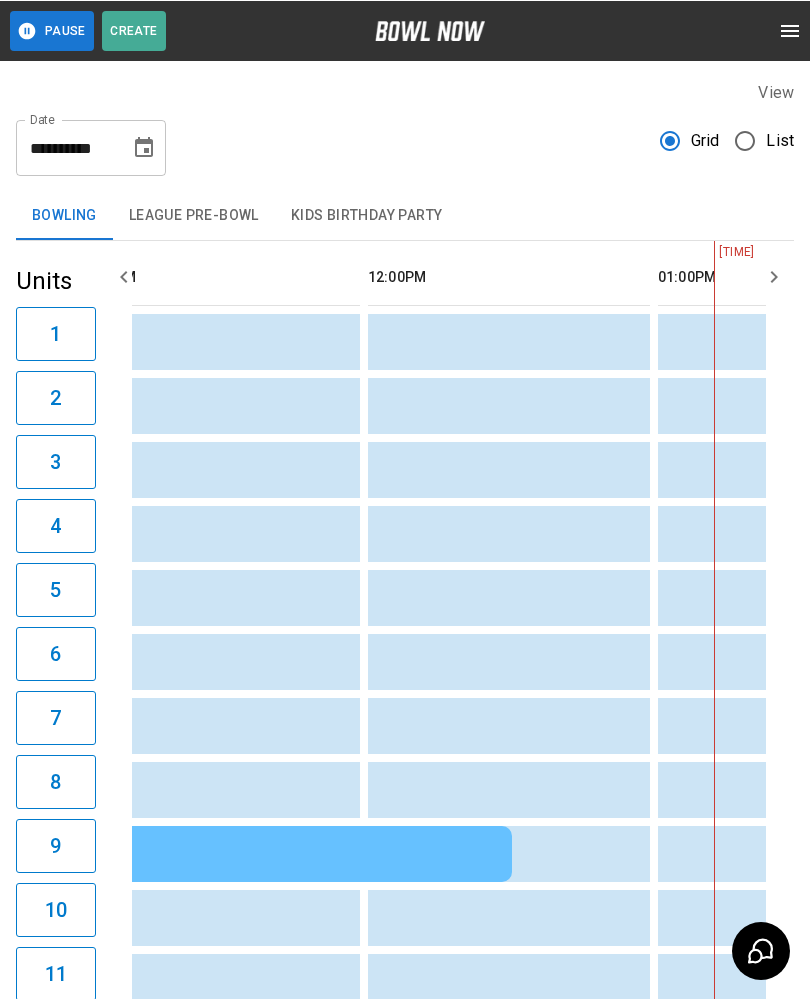 click on "Create" at bounding box center [134, 30] 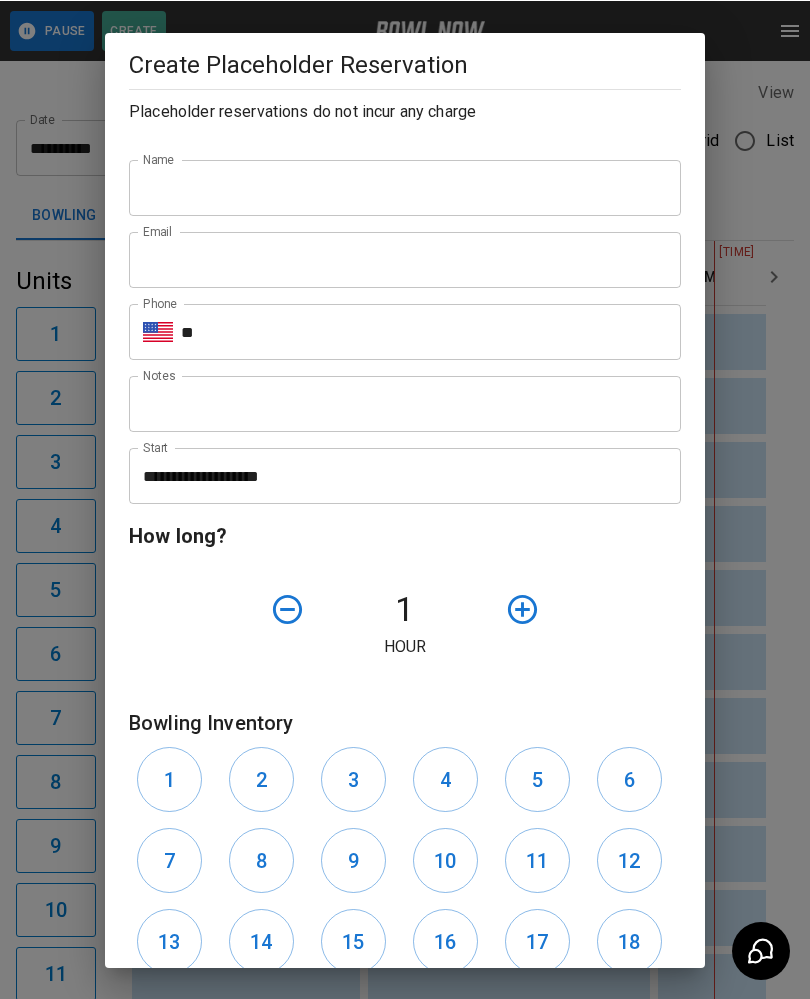 click on "**********" at bounding box center (405, 499) 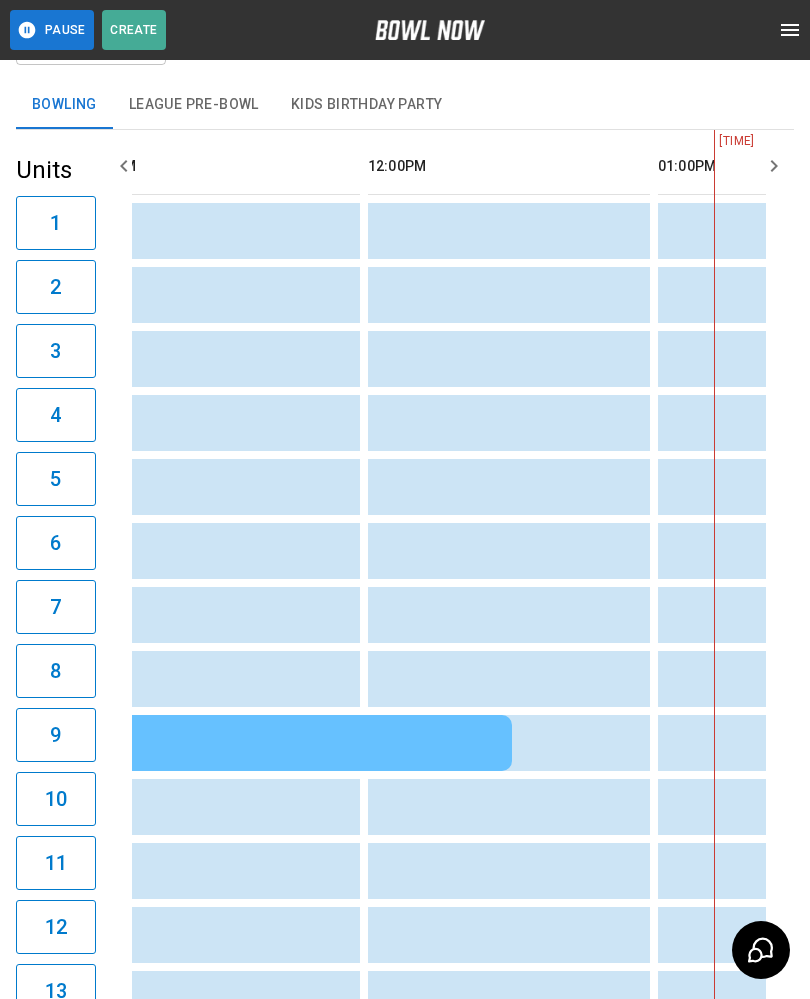 scroll, scrollTop: 0, scrollLeft: 0, axis: both 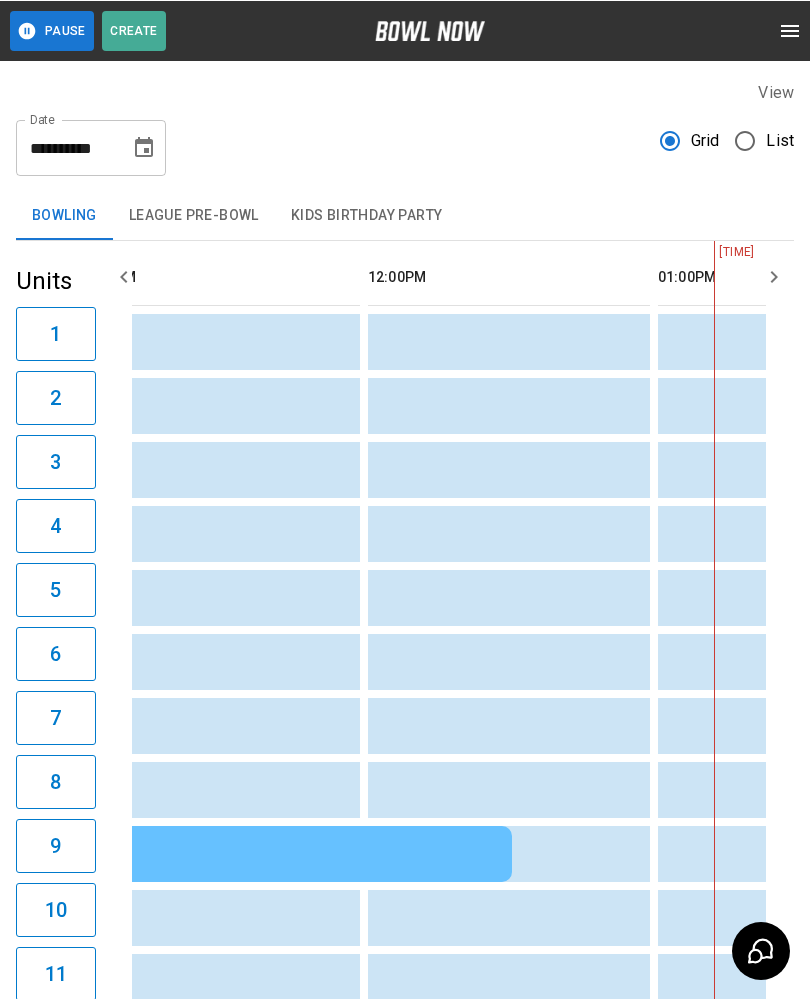 click at bounding box center (479, 469) 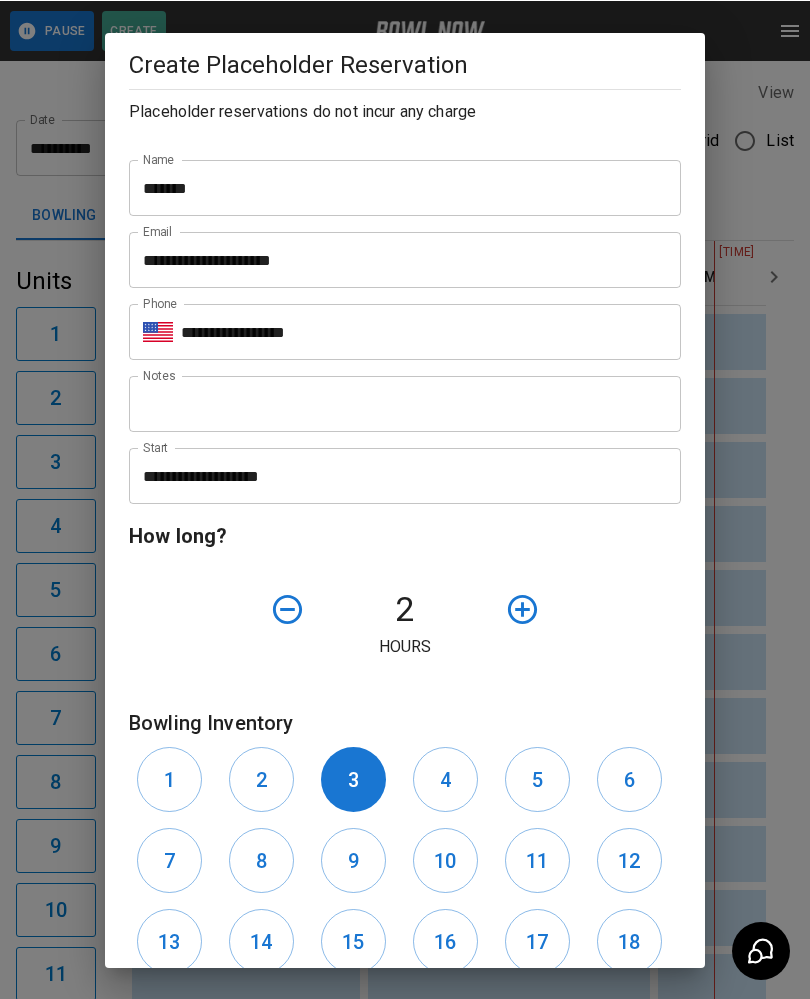 click on "4" at bounding box center [445, 779] 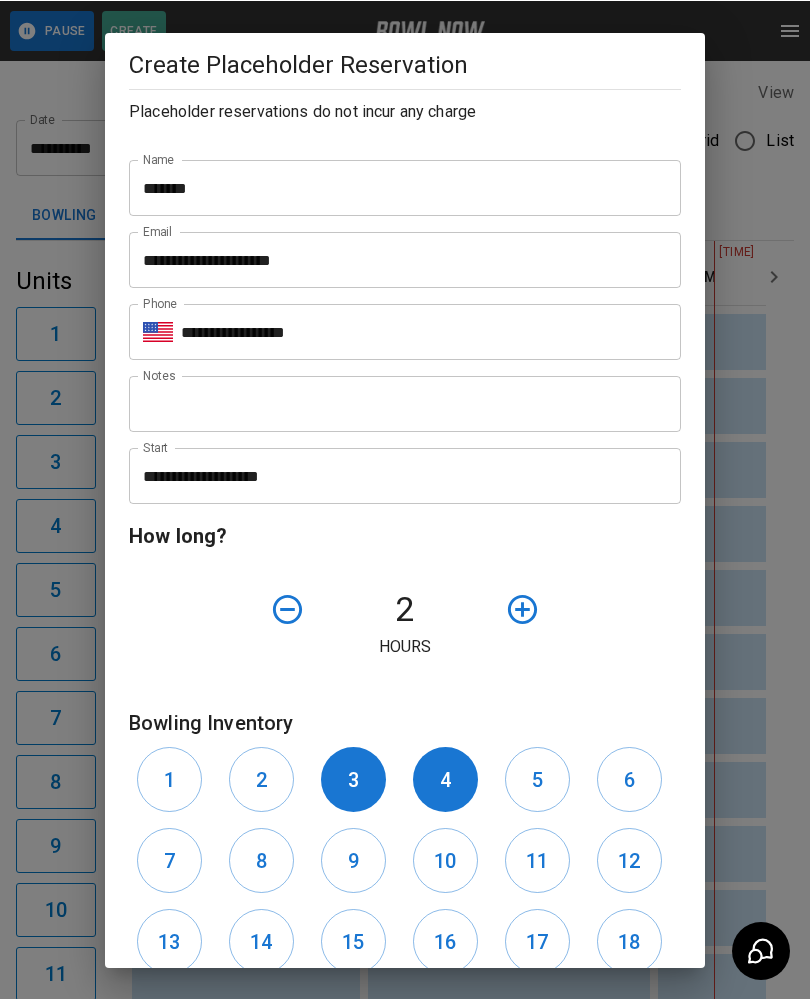 click 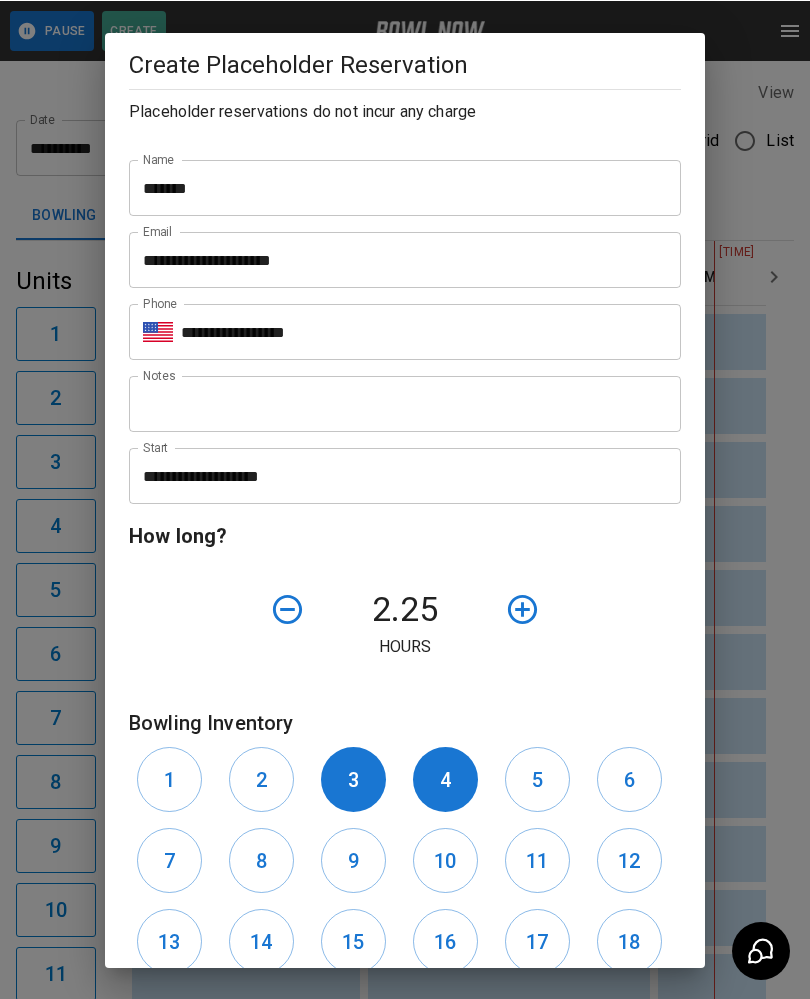 click 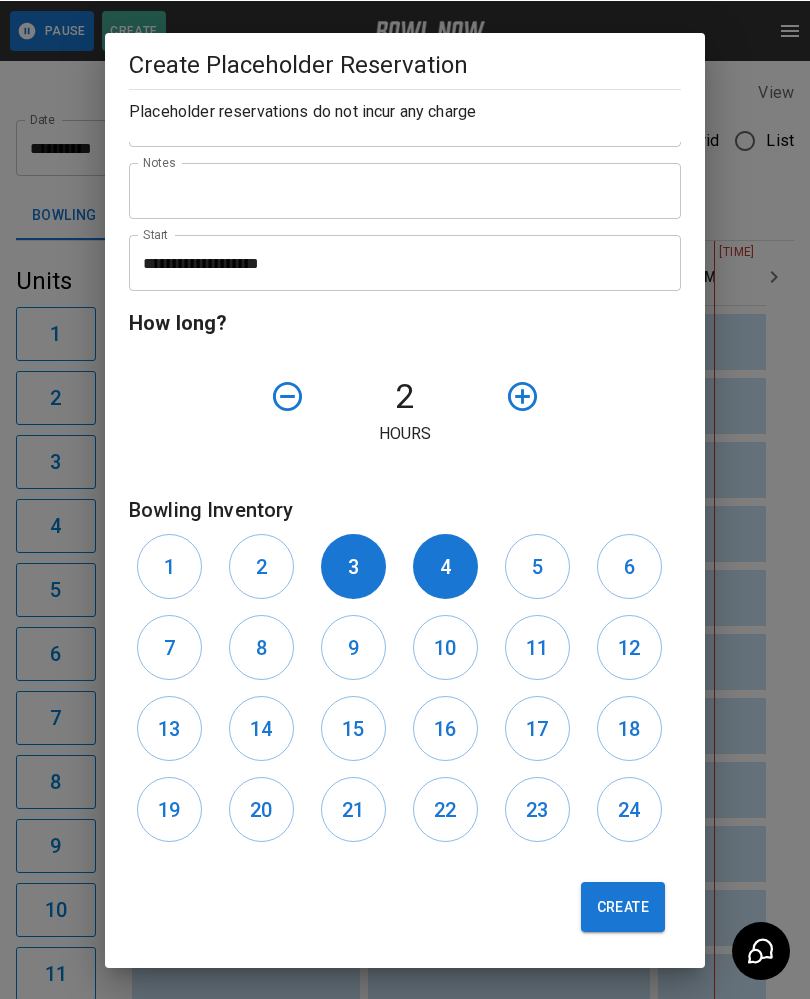 scroll, scrollTop: 215, scrollLeft: 0, axis: vertical 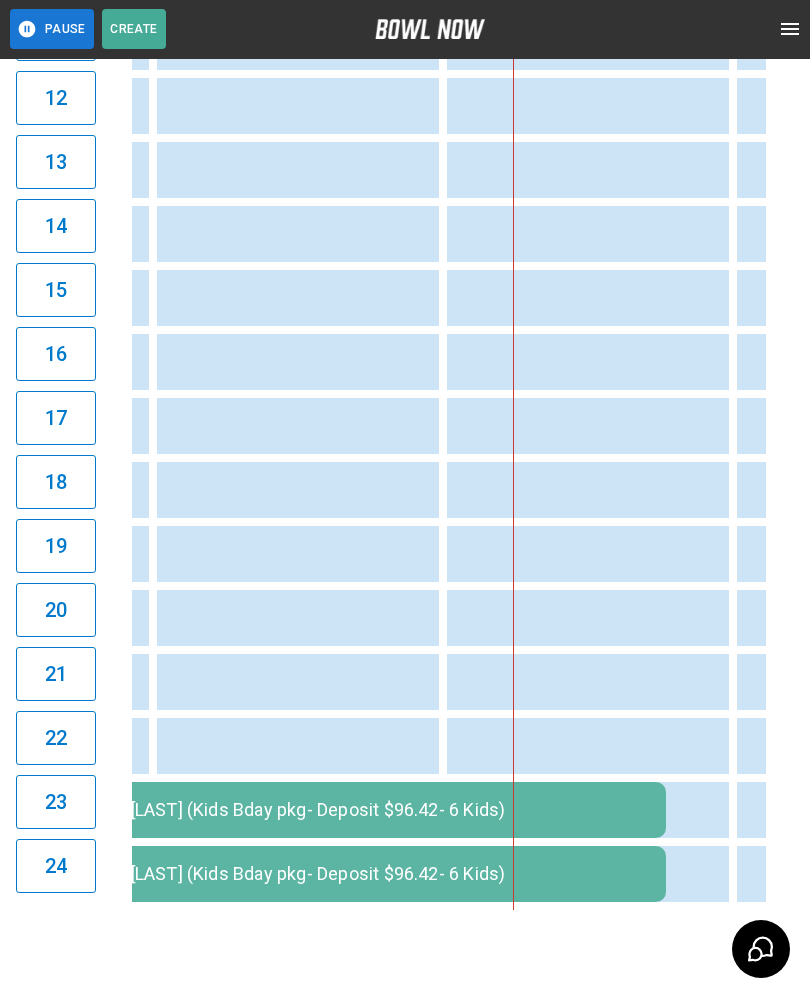 click at bounding box center (414, 491) 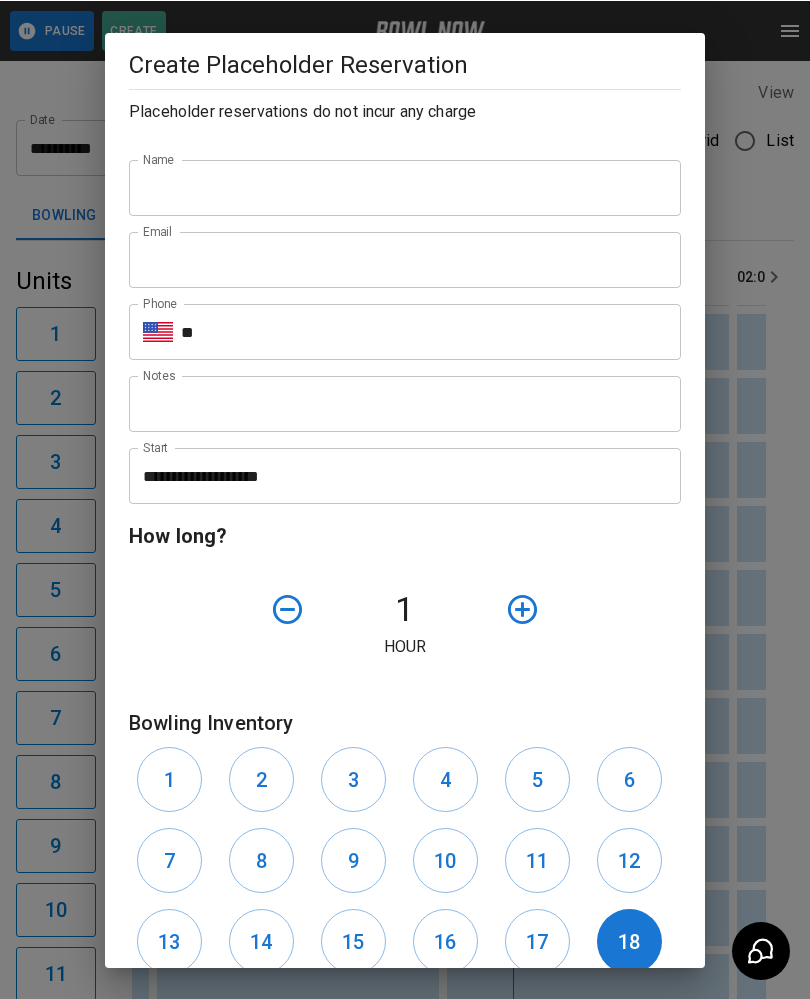 click on "**********" at bounding box center (405, 499) 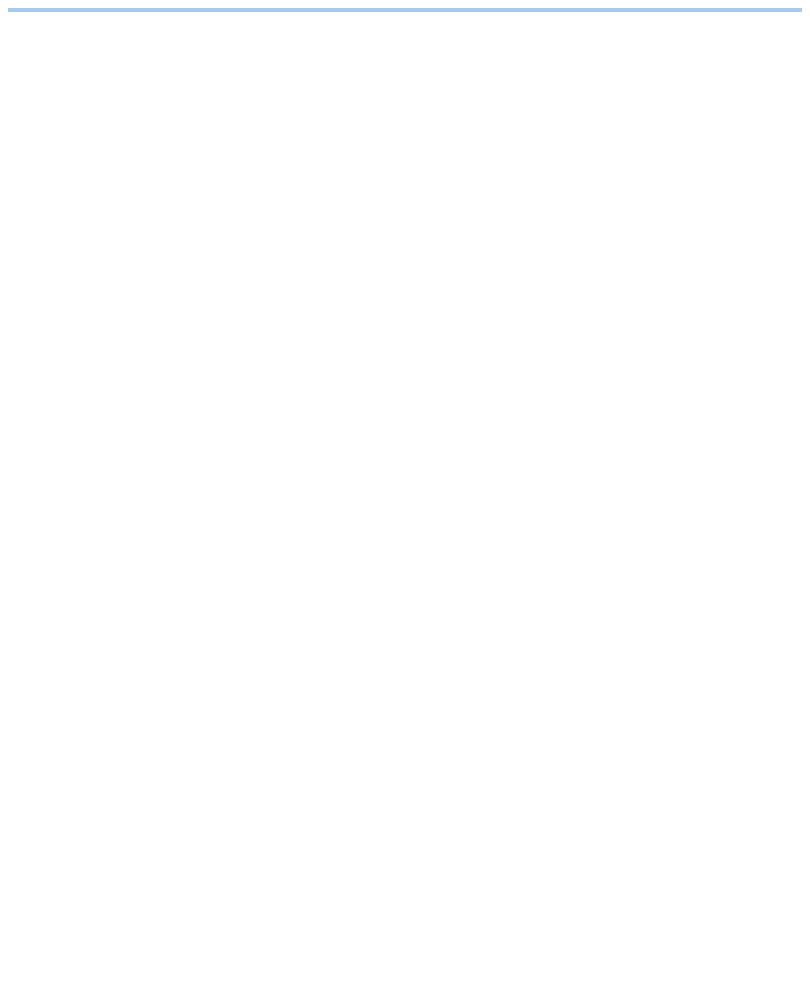 scroll, scrollTop: 0, scrollLeft: 0, axis: both 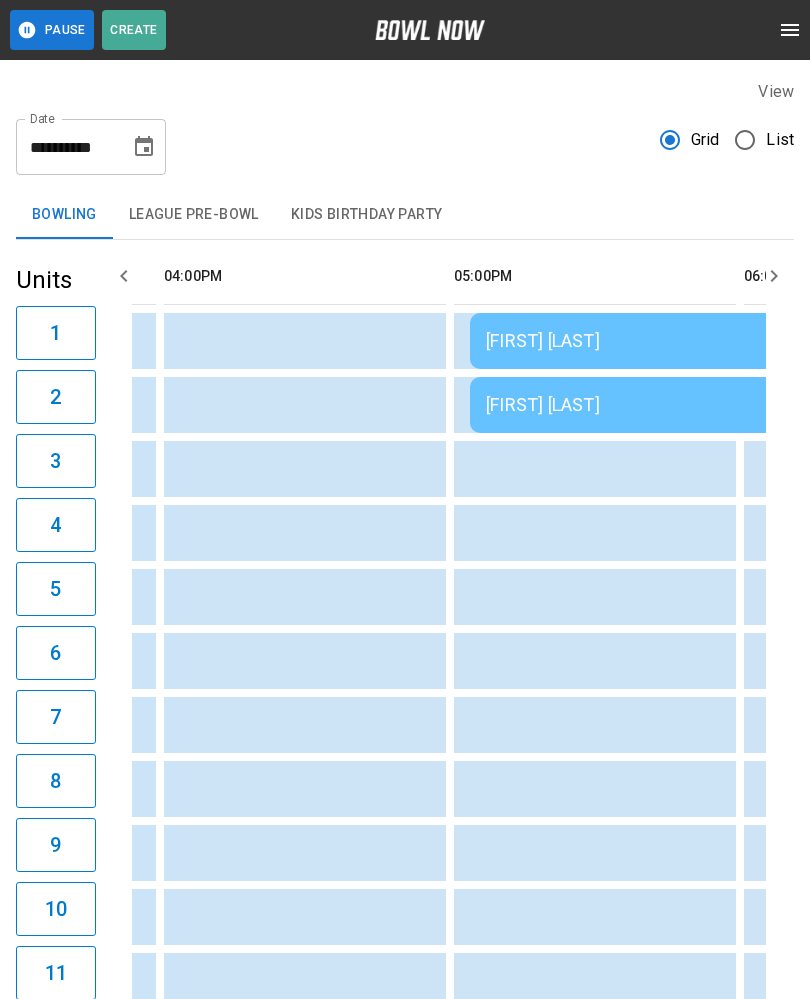click on "[FIRST] [LAST]" at bounding box center [685, 341] 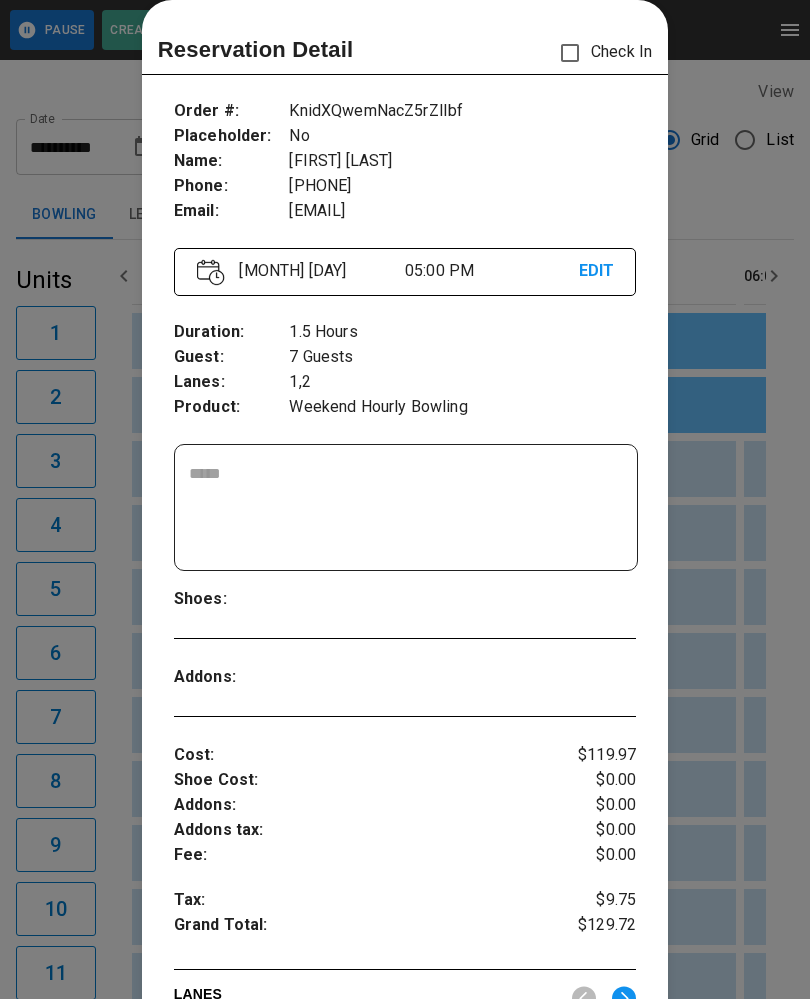 click at bounding box center [405, 499] 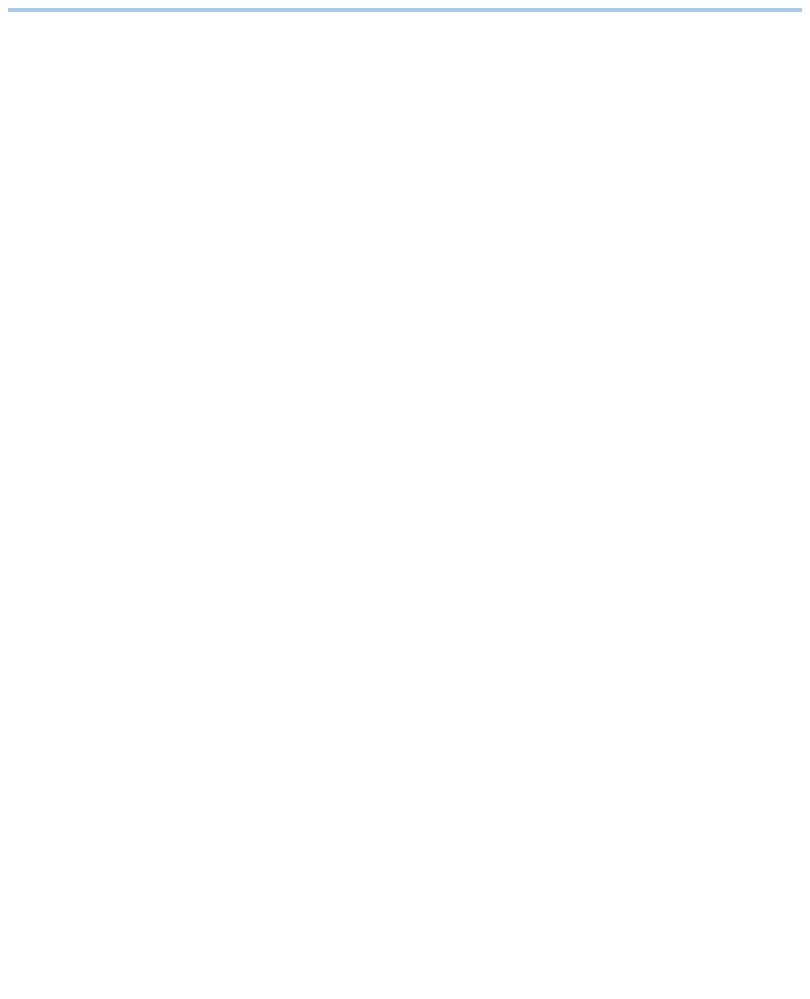 scroll, scrollTop: 0, scrollLeft: 0, axis: both 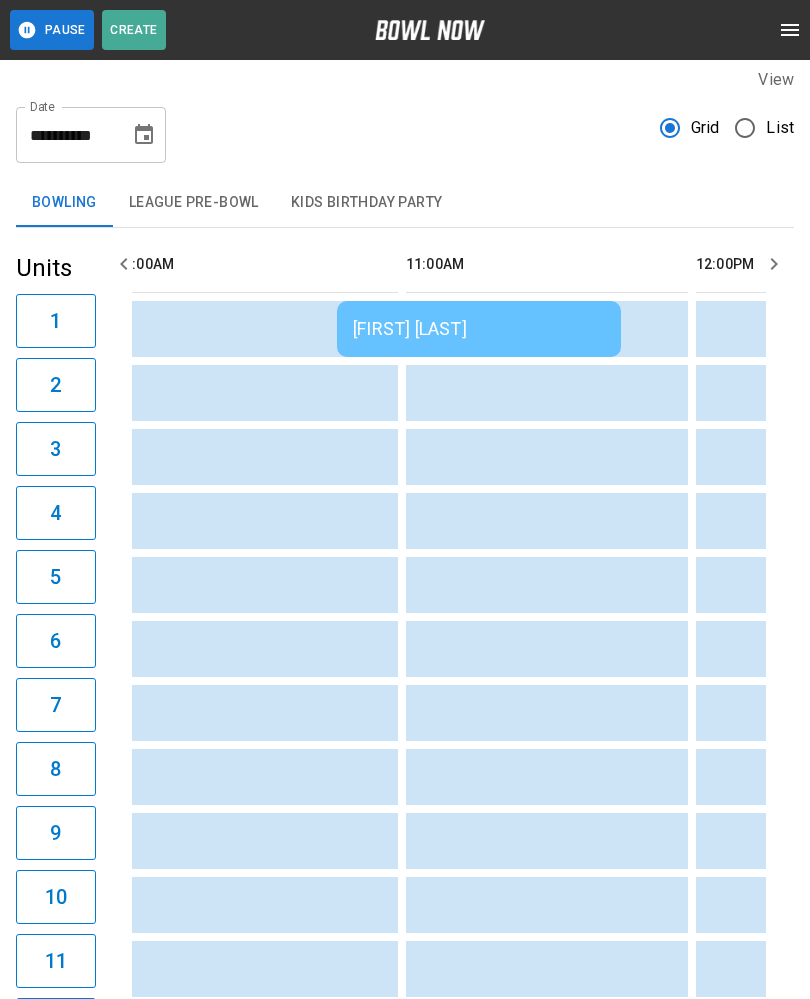 click on "[FIRST] [LAST]" at bounding box center (479, 329) 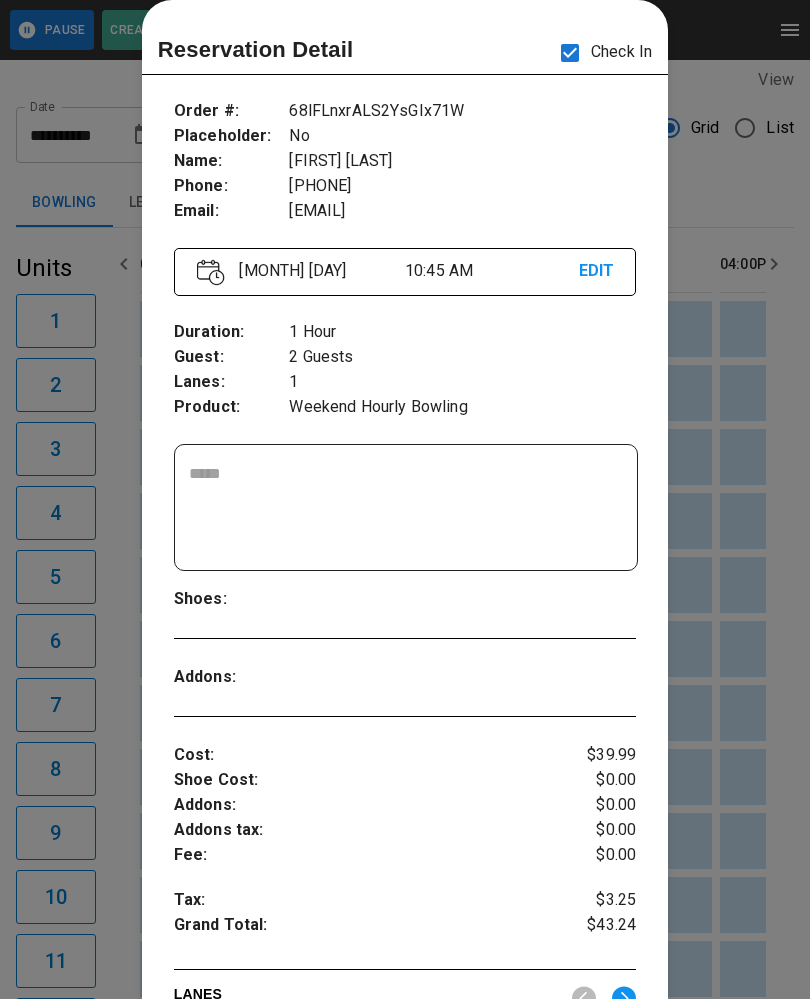 click at bounding box center (405, 499) 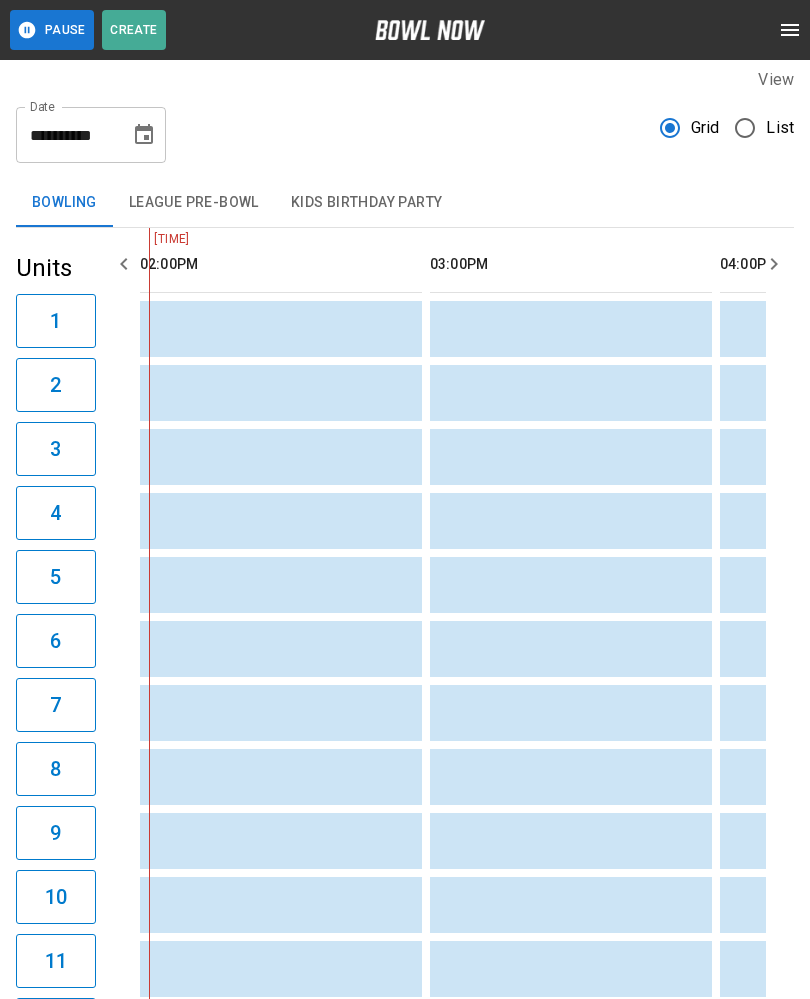 scroll, scrollTop: 0, scrollLeft: 1722, axis: horizontal 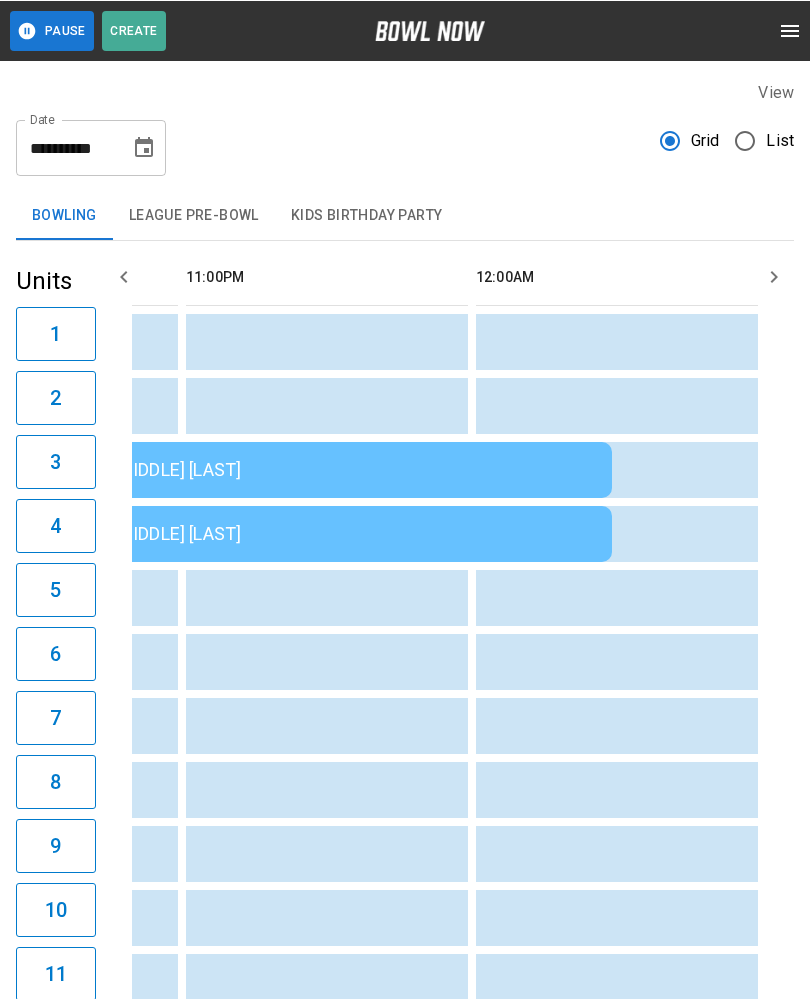 click 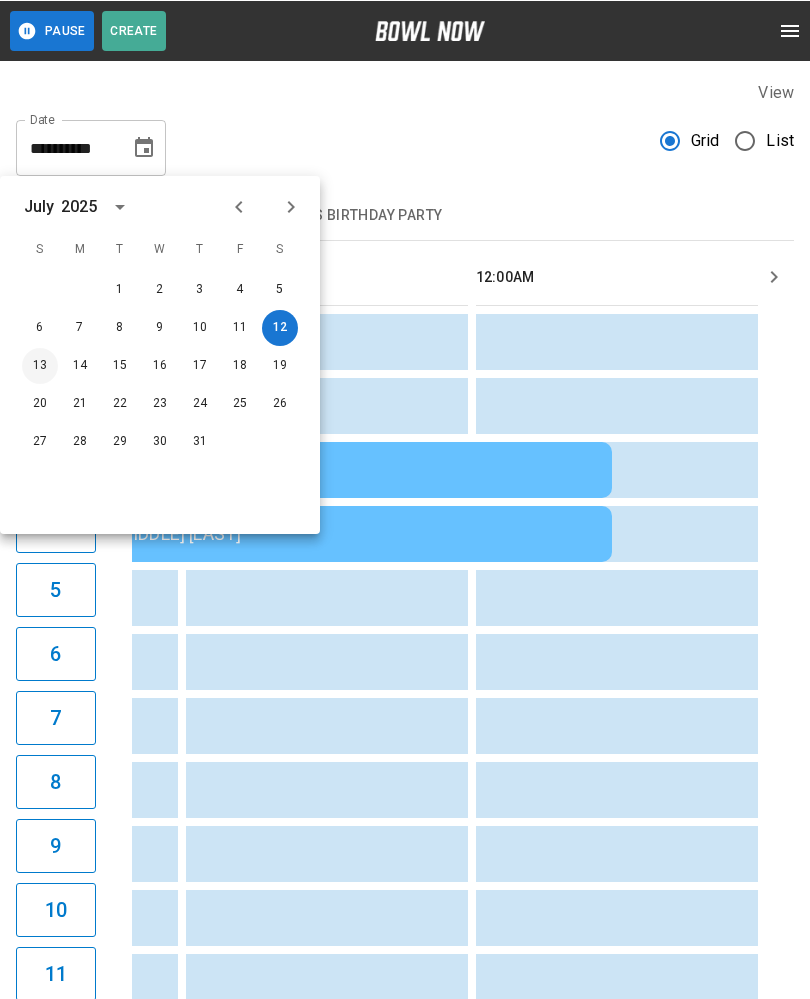 click on "13" at bounding box center [40, 365] 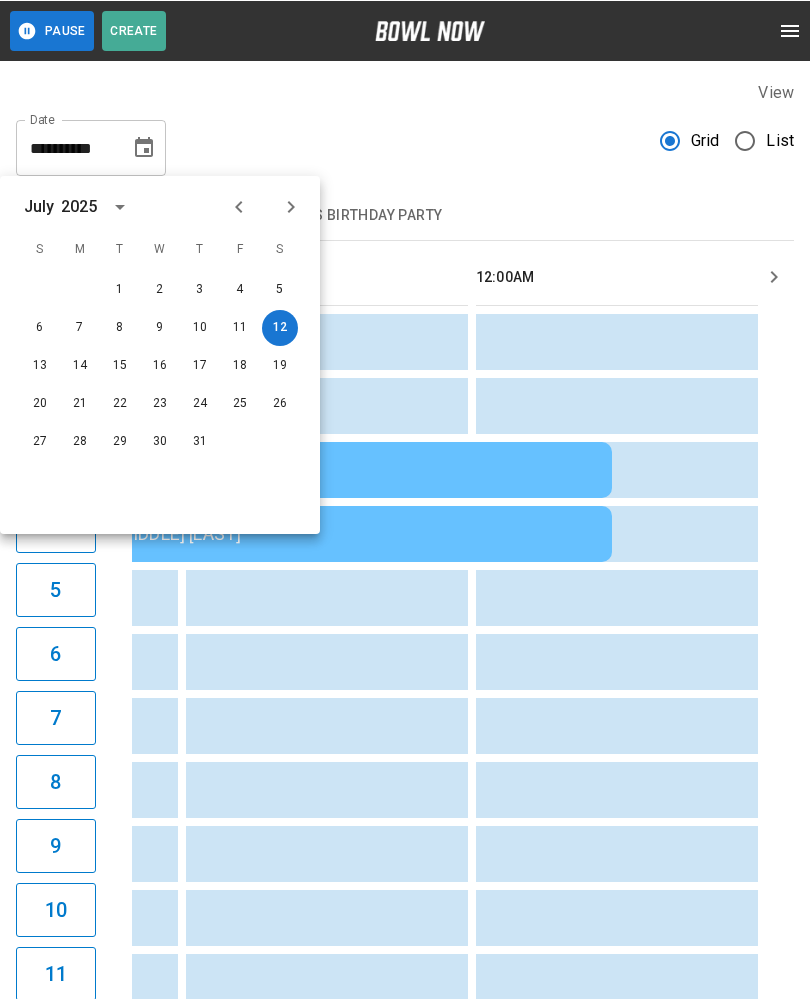 type on "**********" 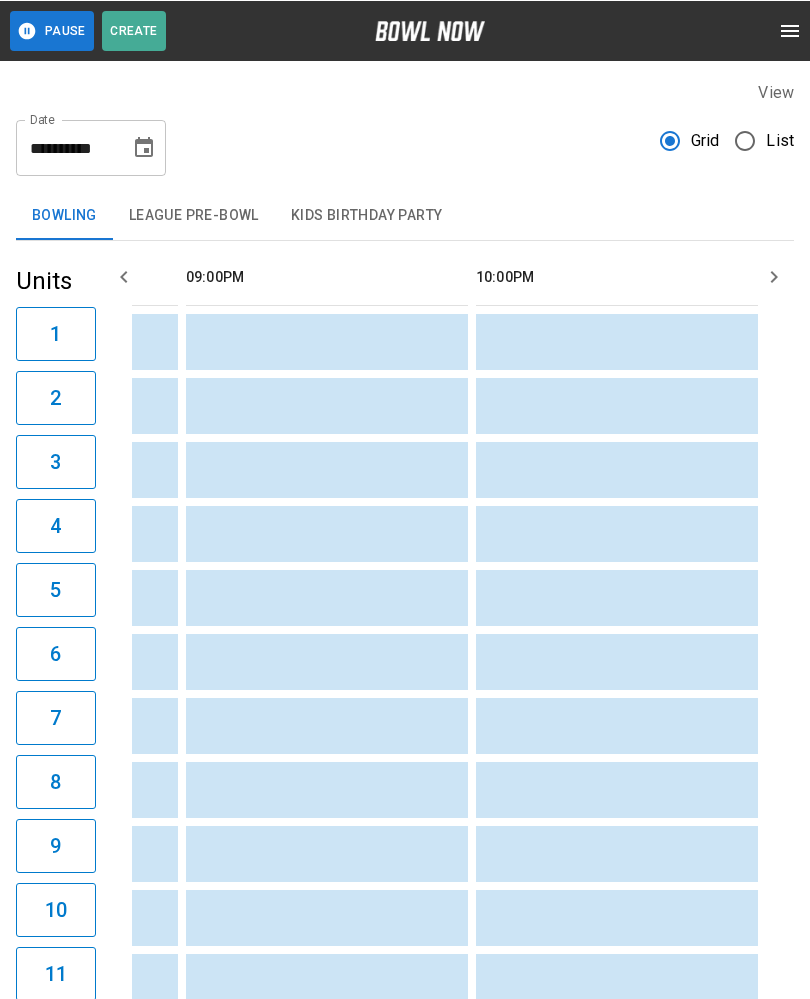 scroll, scrollTop: 0, scrollLeft: 3406, axis: horizontal 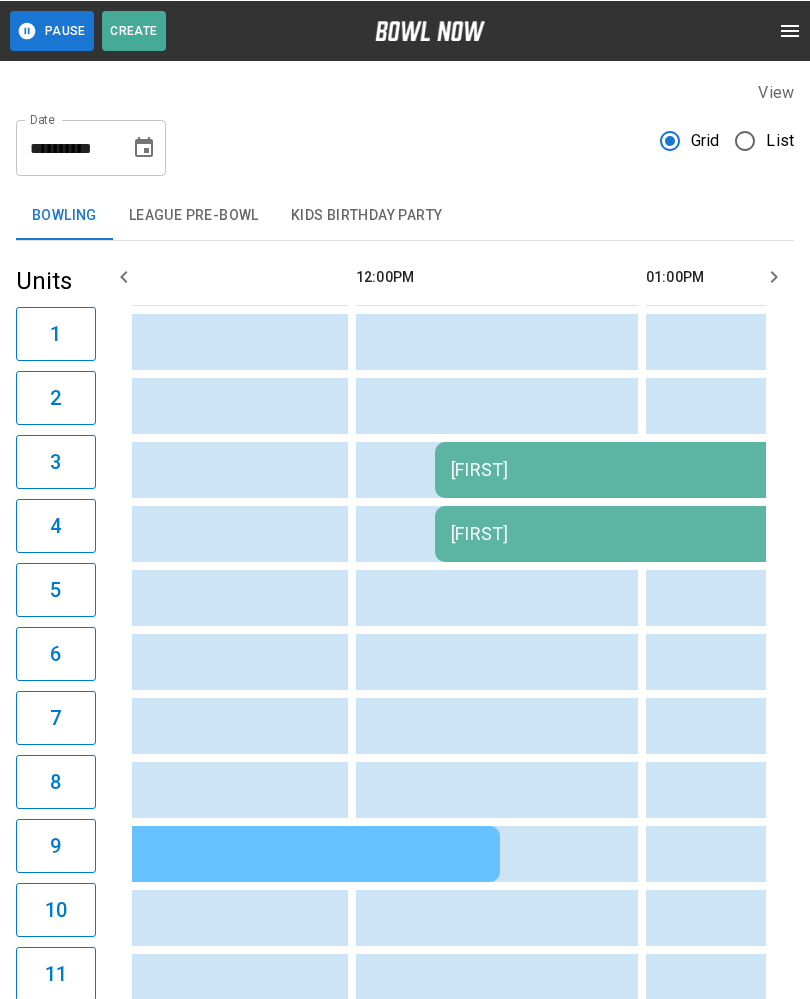 click on "League Pre-Bowl" at bounding box center [194, 215] 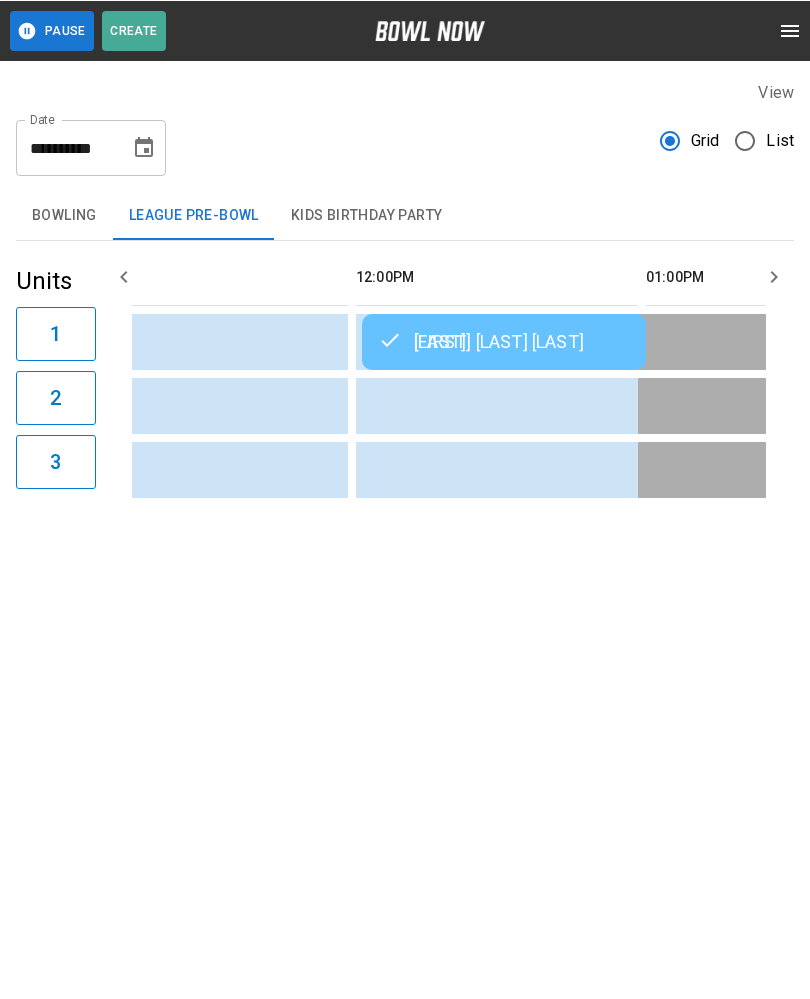 click 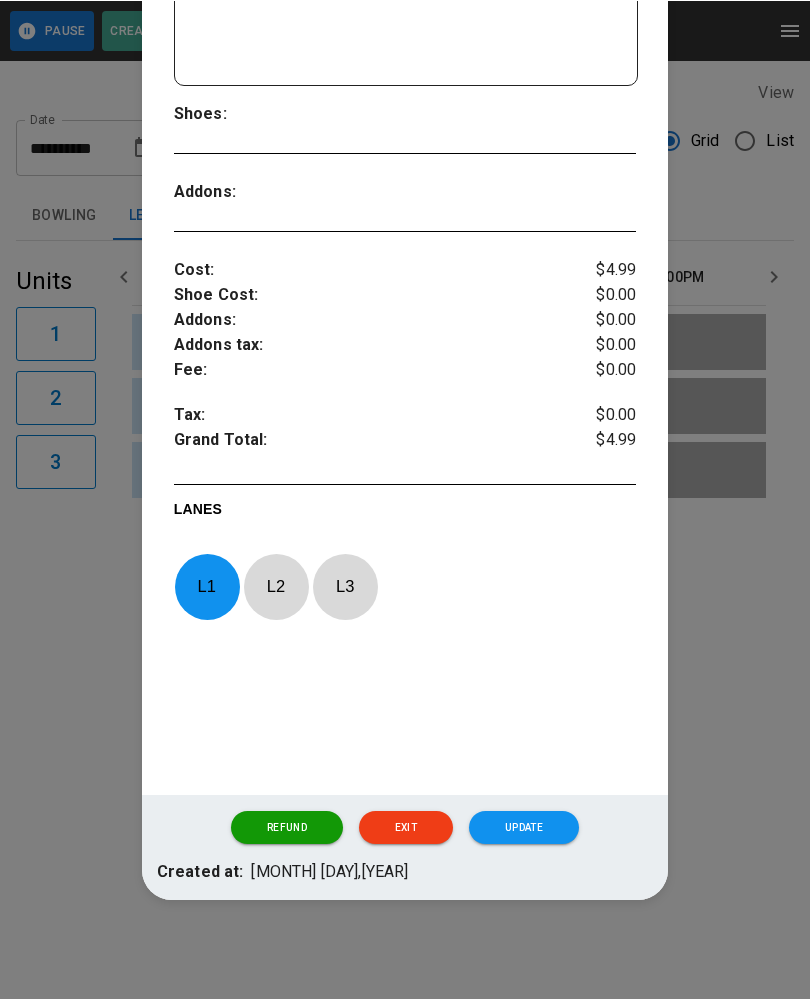 click on "Update" at bounding box center [524, 827] 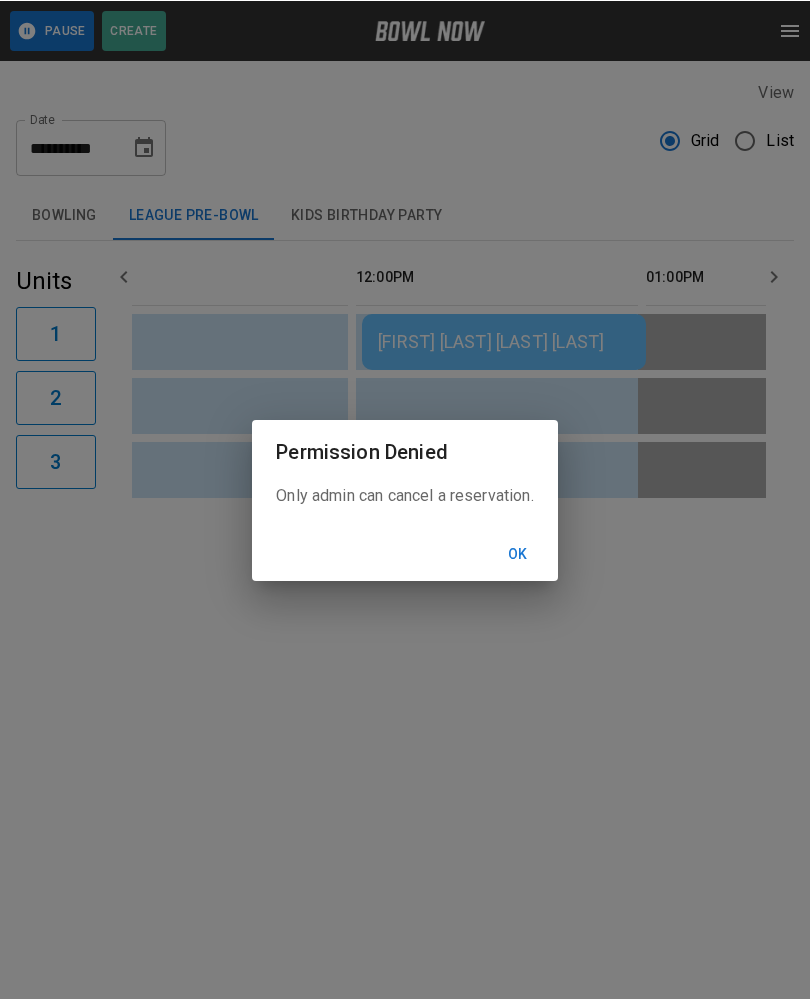 click on "Ok" at bounding box center [518, 553] 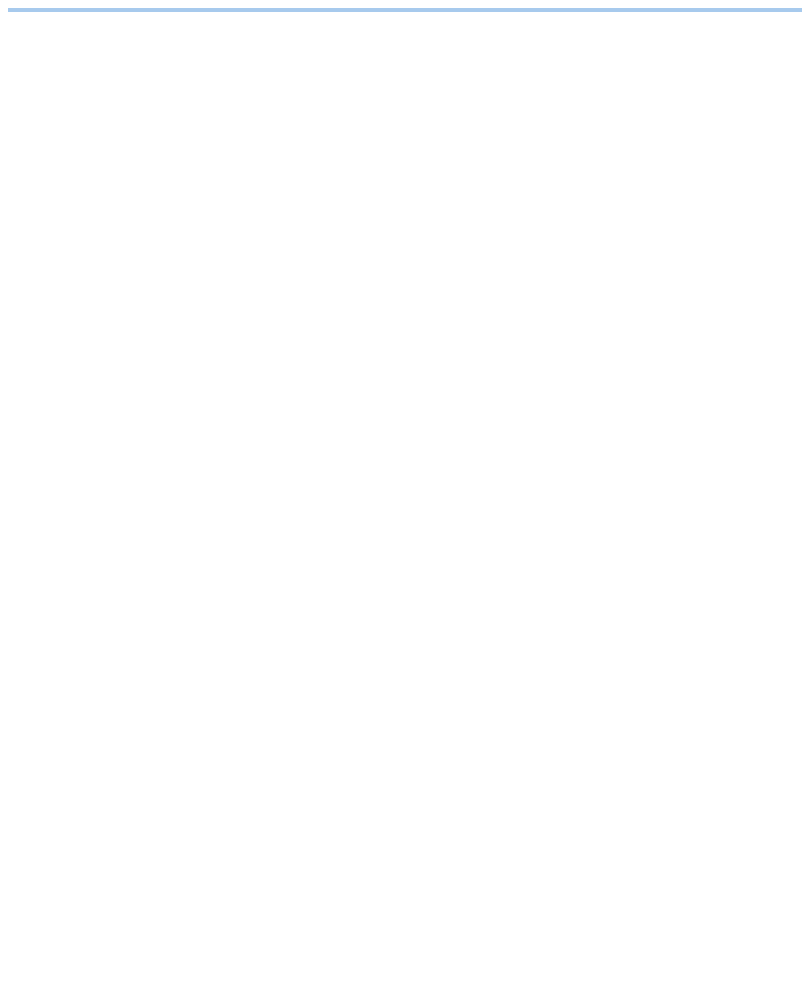 scroll, scrollTop: 0, scrollLeft: 0, axis: both 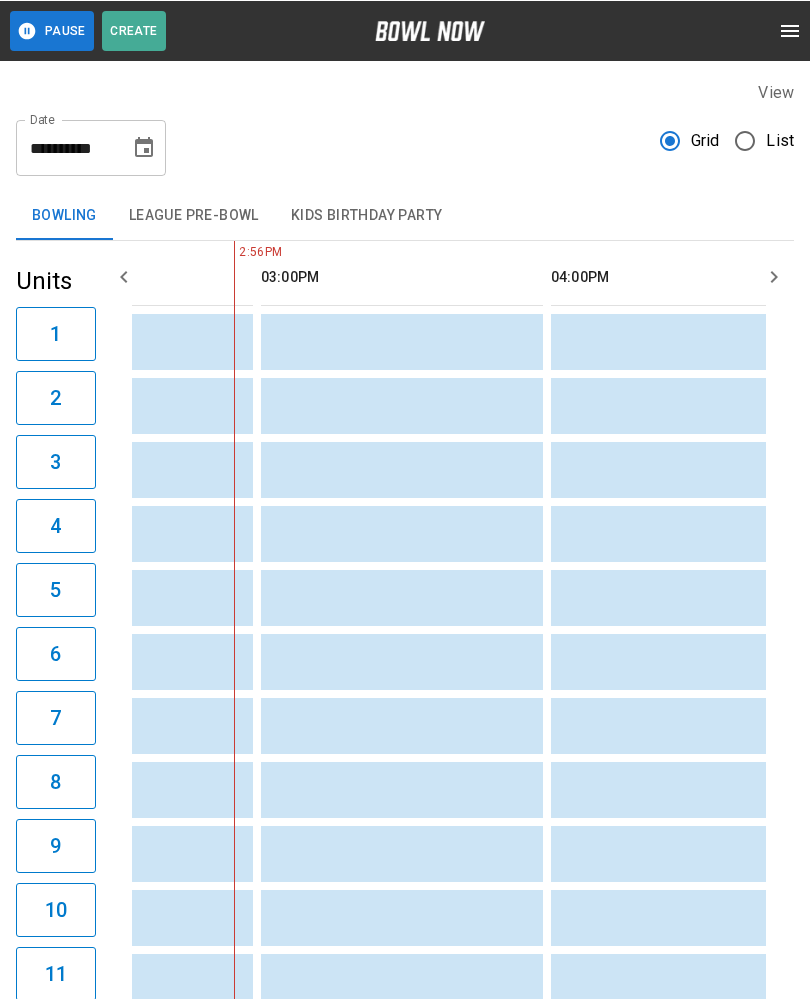 click at bounding box center (144, 147) 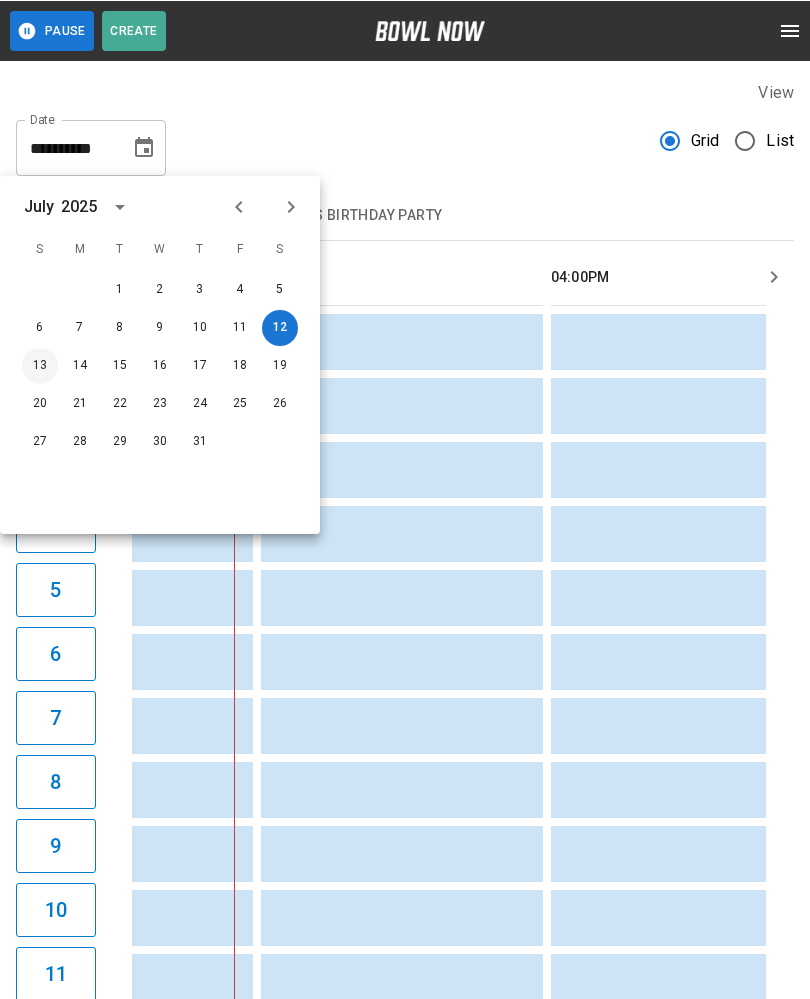 click on "13" at bounding box center [40, 365] 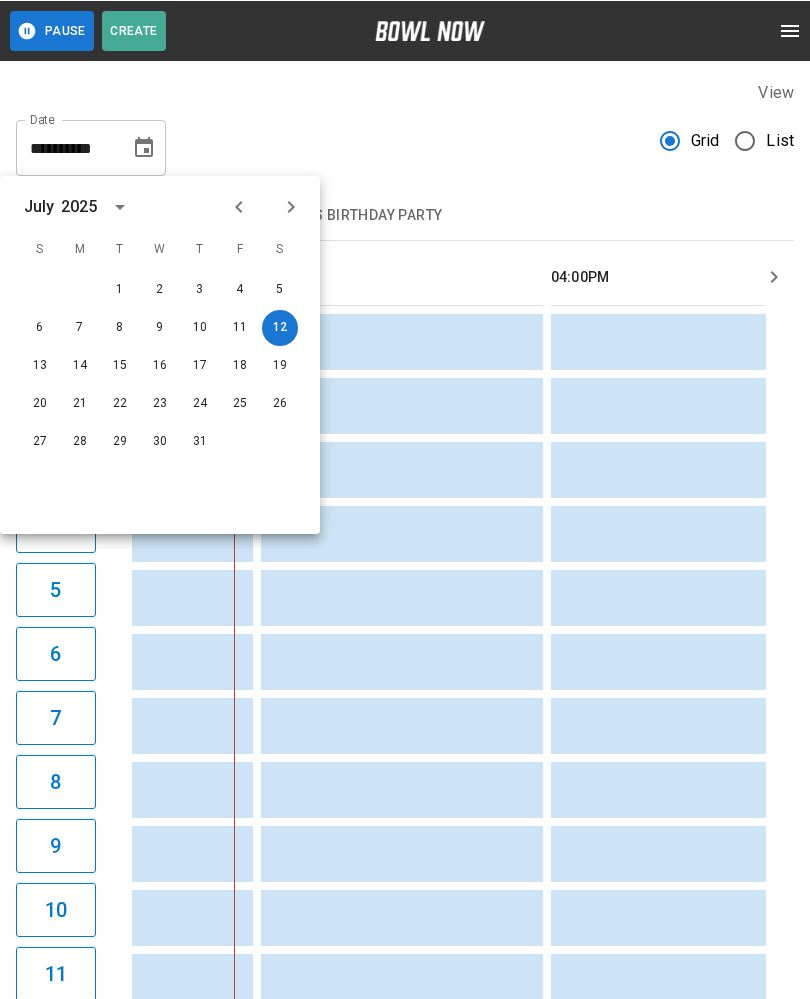 type on "**********" 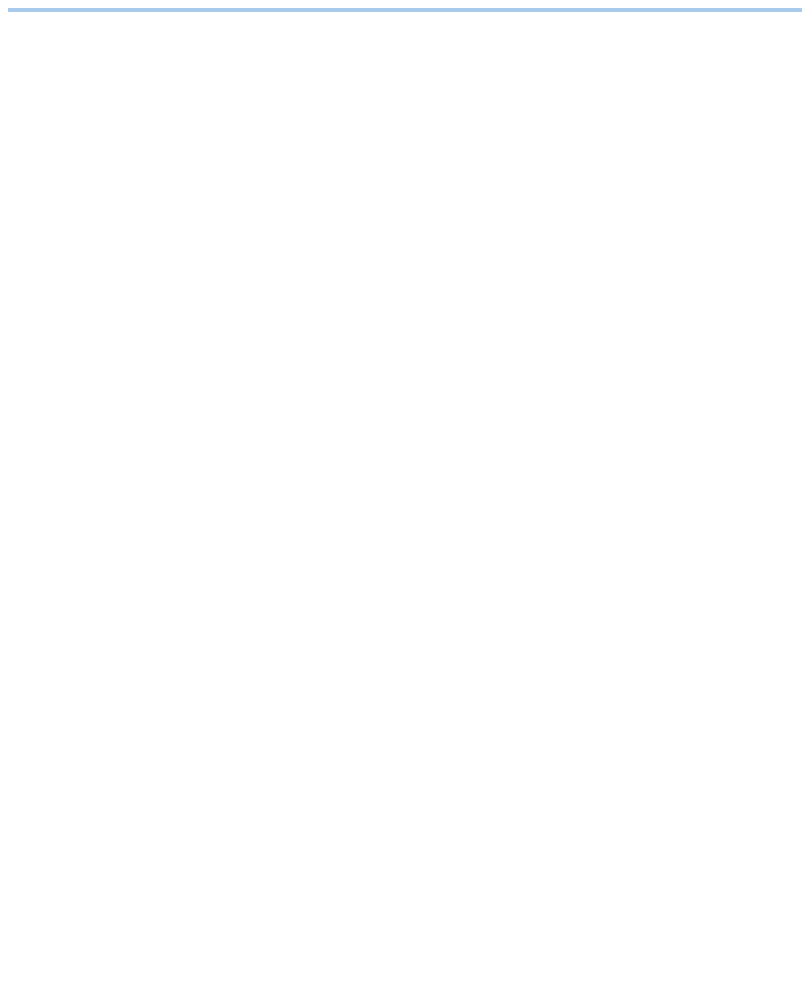 scroll, scrollTop: 0, scrollLeft: 0, axis: both 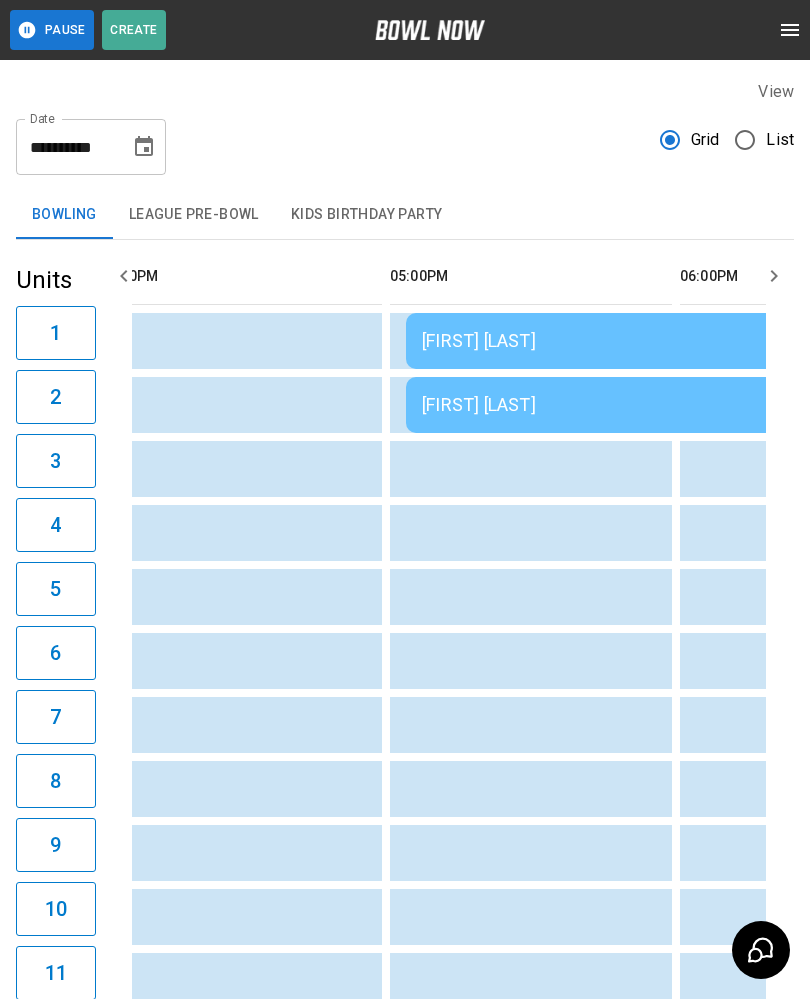 click 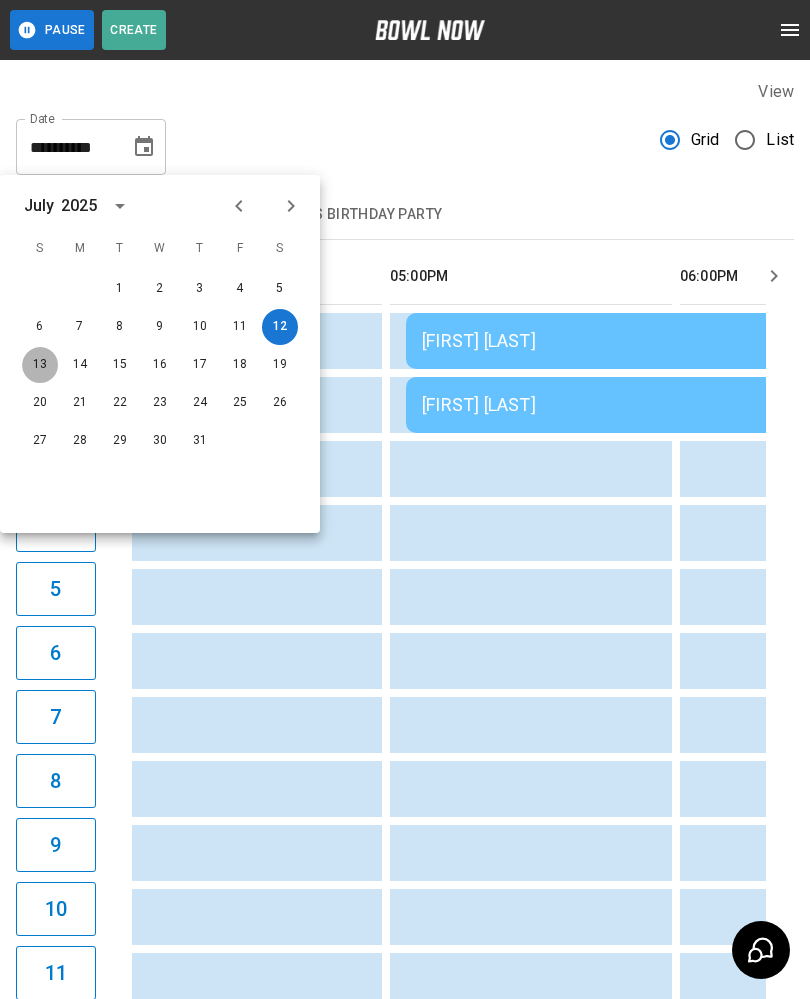 click on "13" at bounding box center (40, 365) 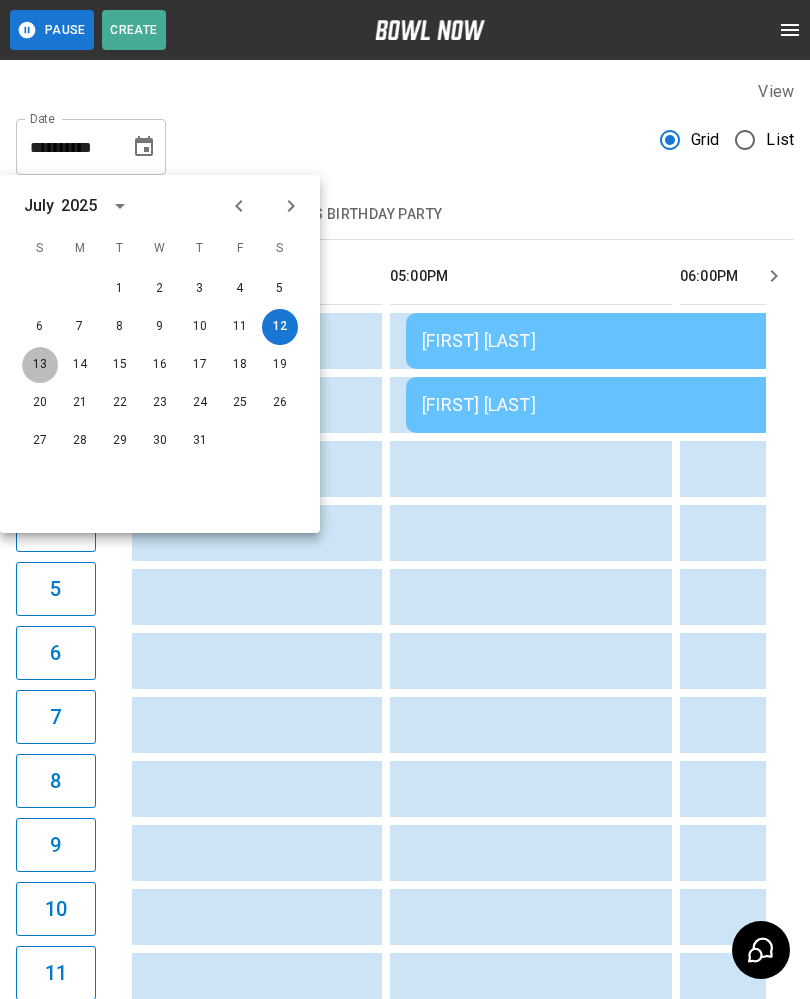 type on "**********" 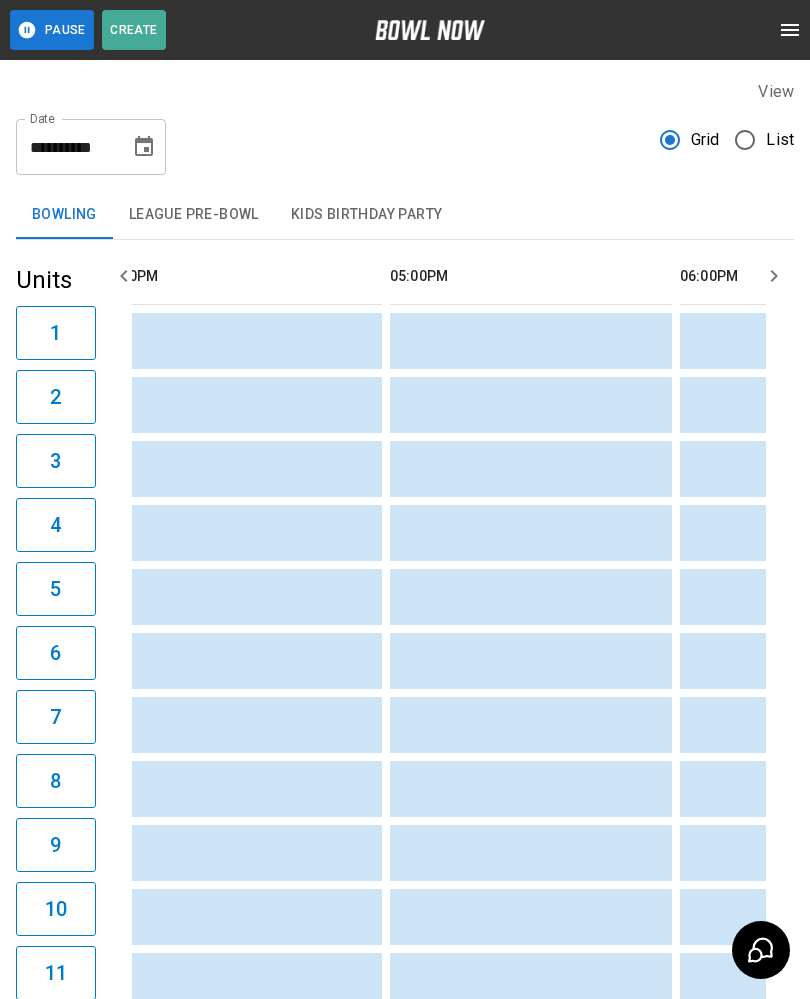 scroll, scrollTop: 0, scrollLeft: 1684, axis: horizontal 